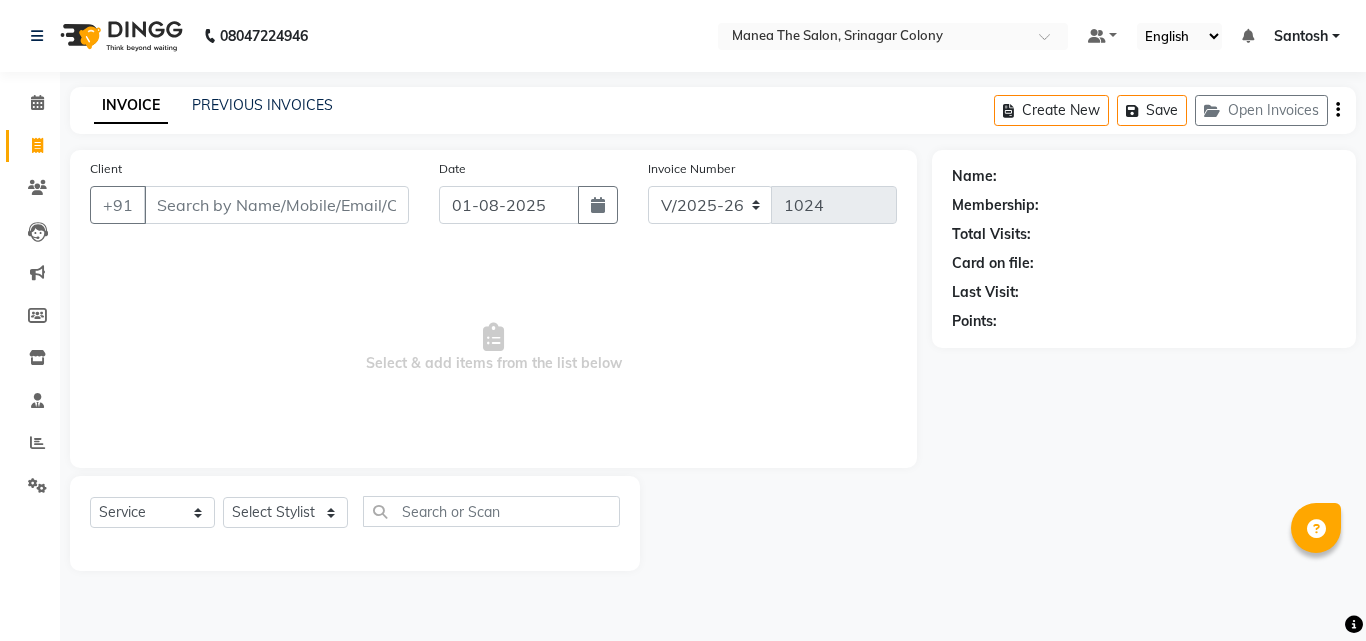 select on "5506" 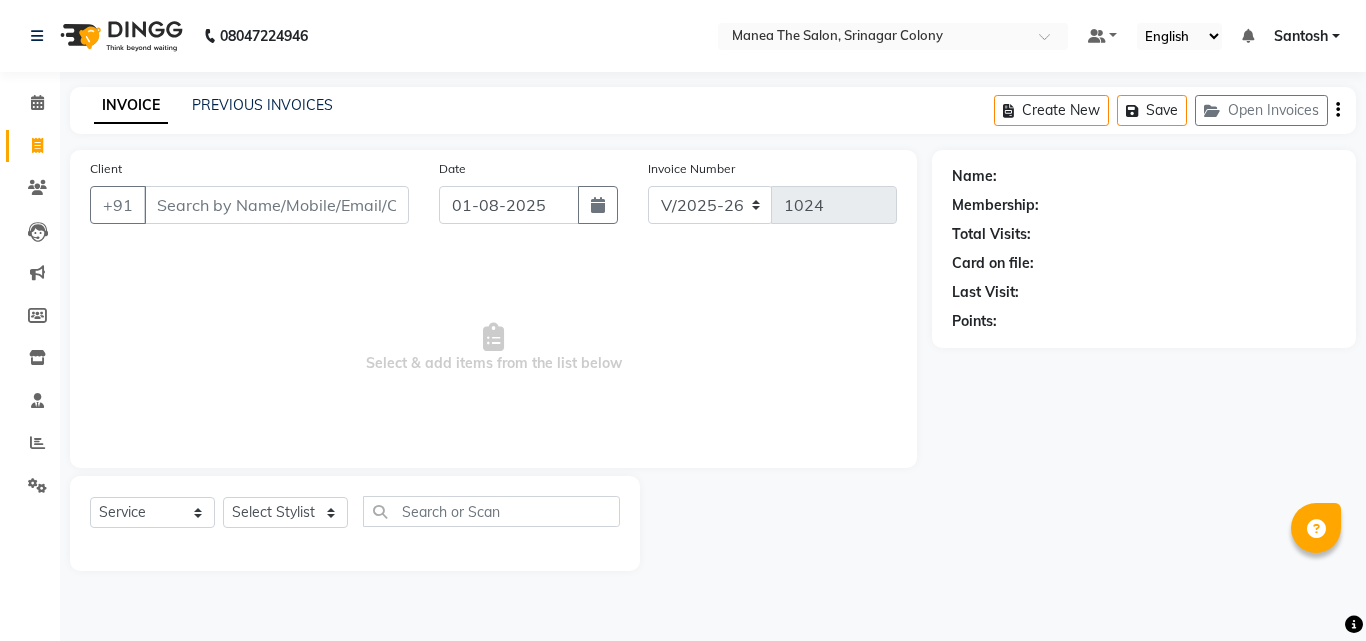 scroll, scrollTop: 0, scrollLeft: 0, axis: both 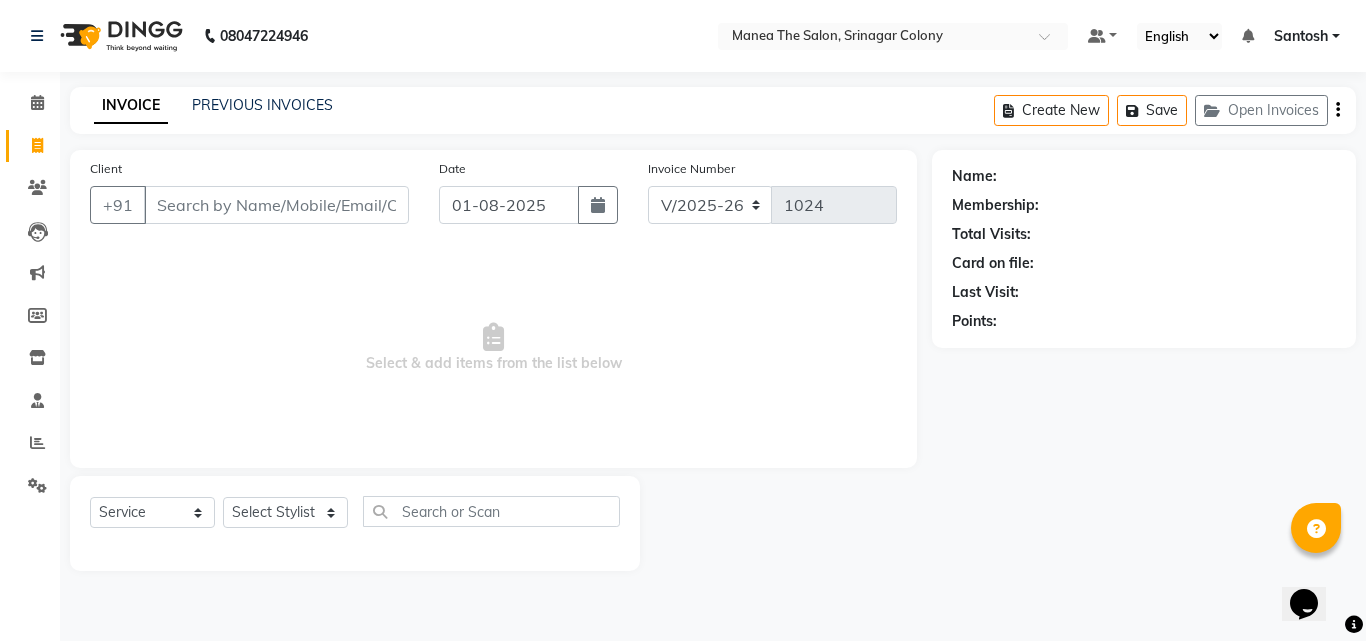 click on "Client" at bounding box center (276, 205) 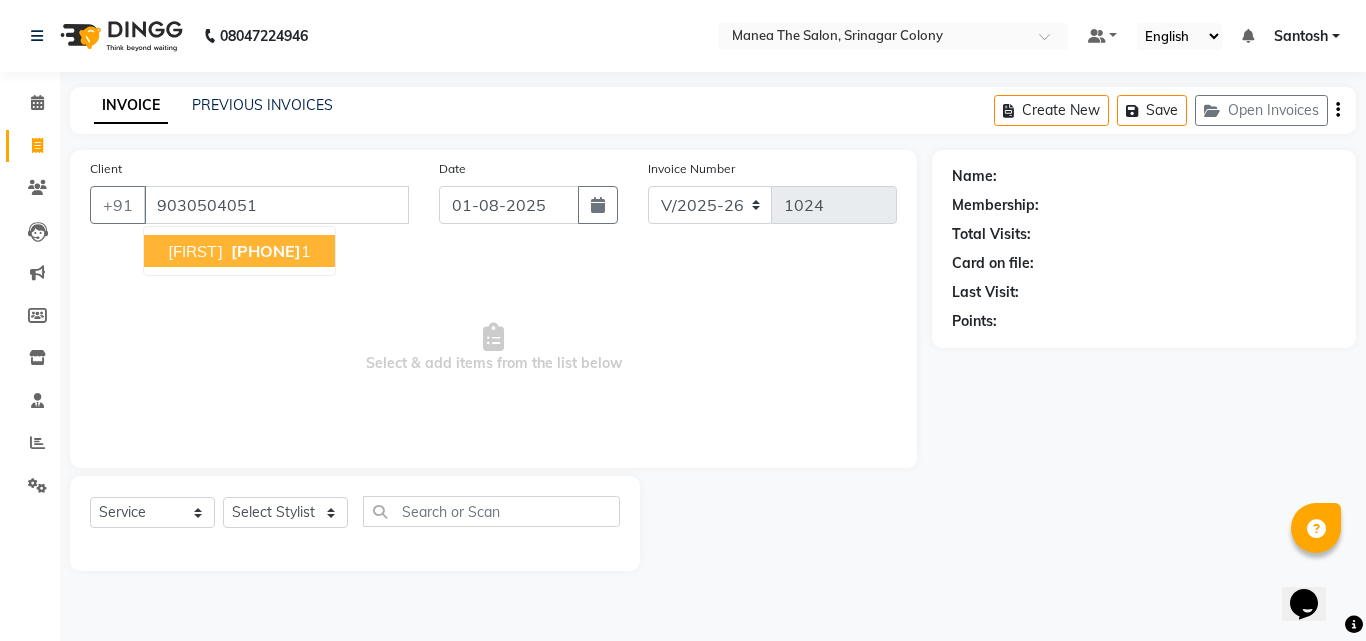 type on "9030504051" 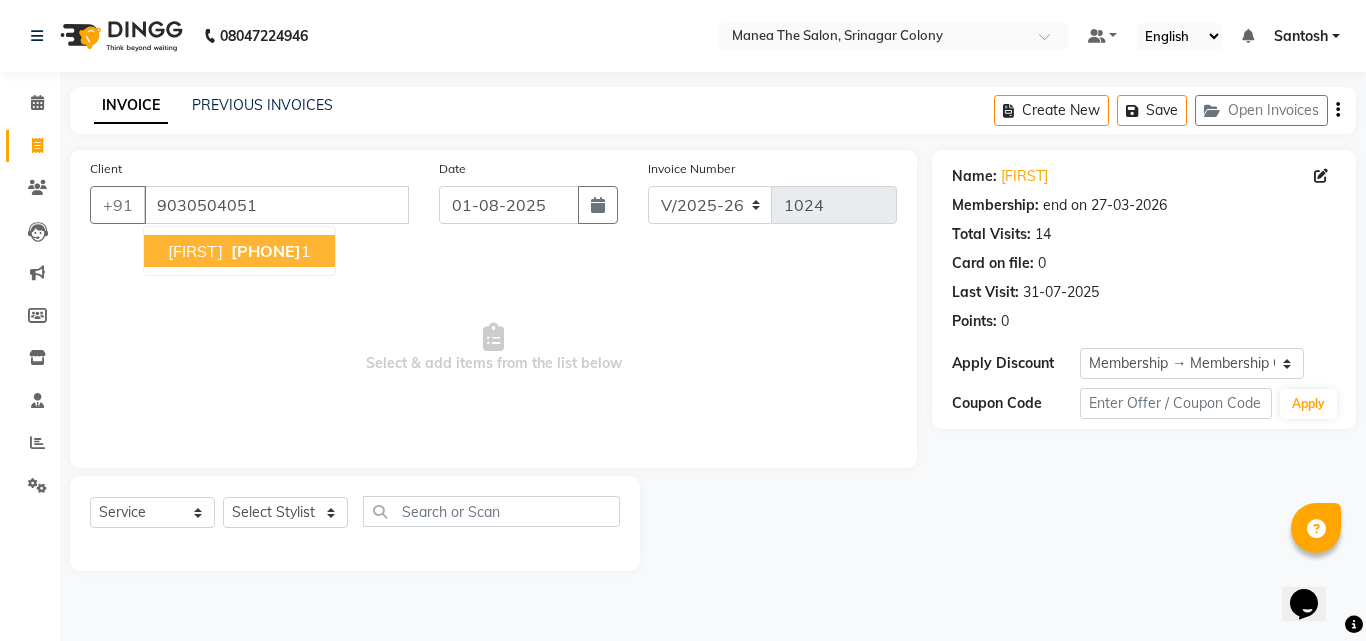 click on "[FIRST]" at bounding box center (195, 251) 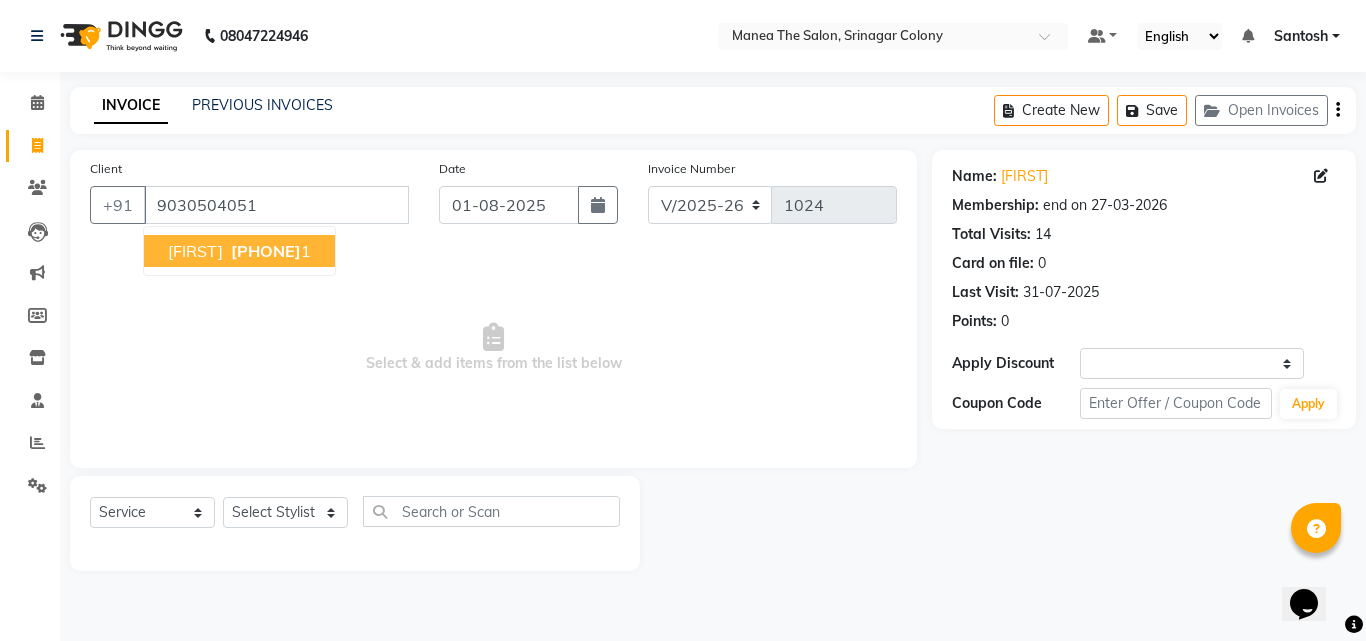 select on "1: Object" 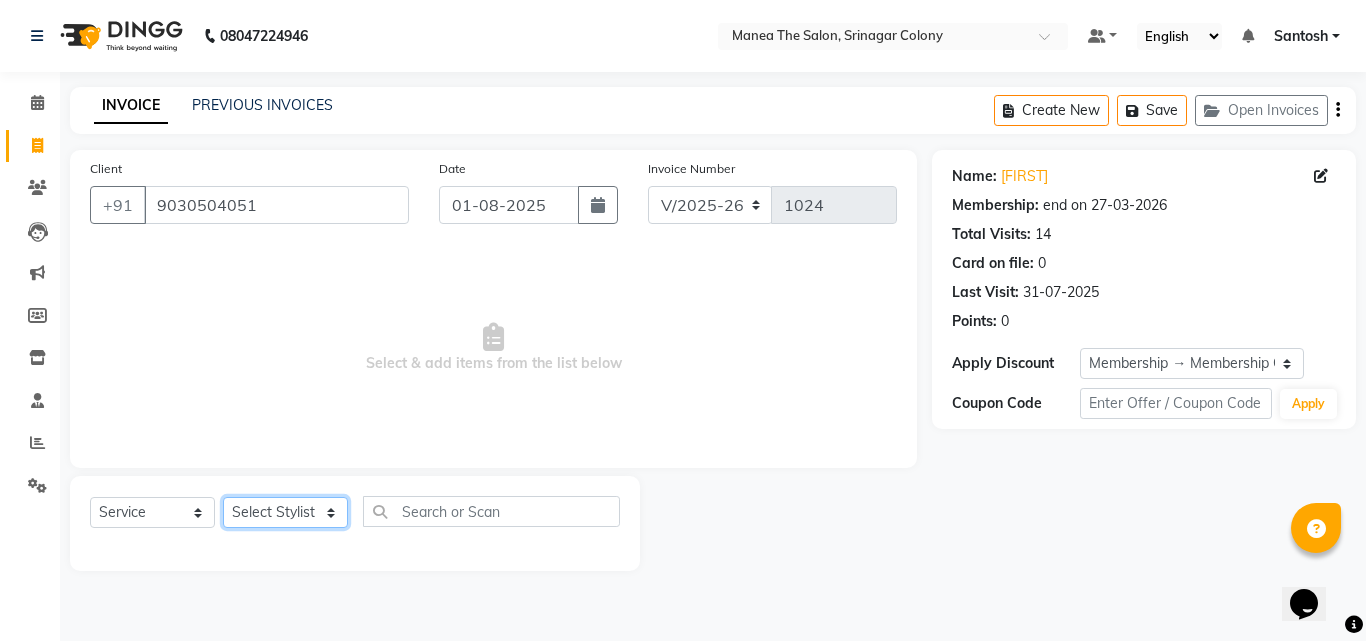click on "Select Stylist [FIRST] [FIRST] [FIRST] Manager  [FIRST] [FIRST] [FIRST]  [FIRST] [FIRST] [FIRST]" 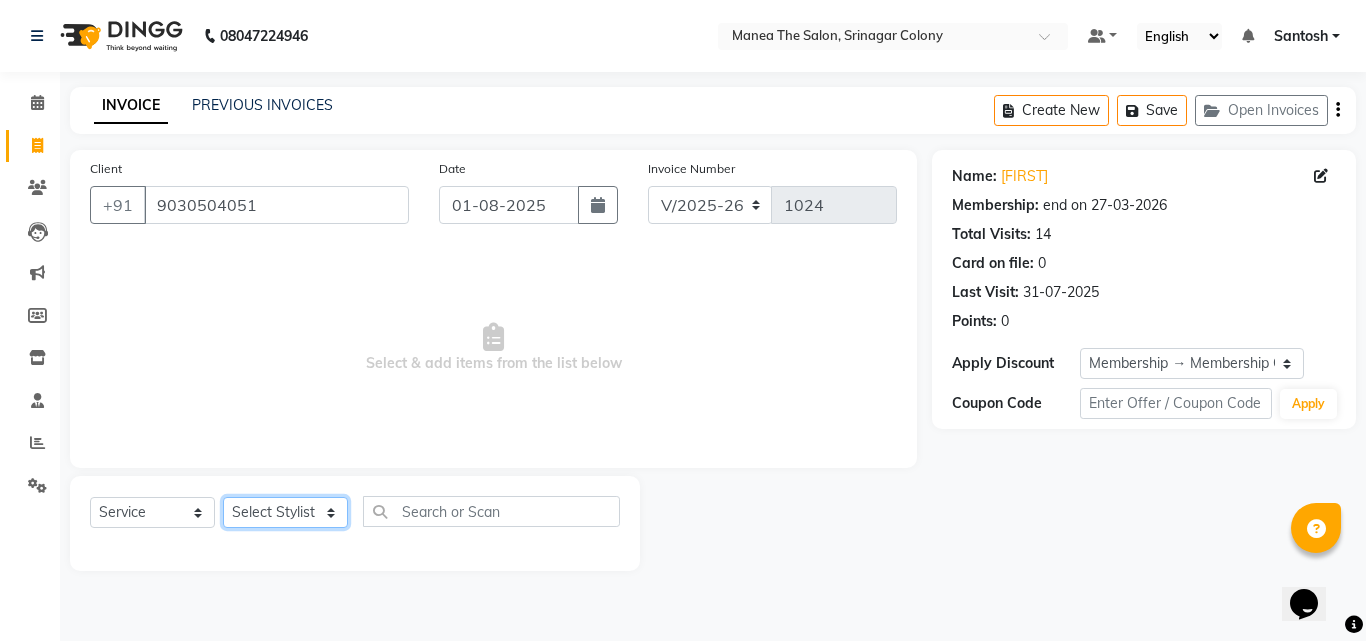 select on "76778" 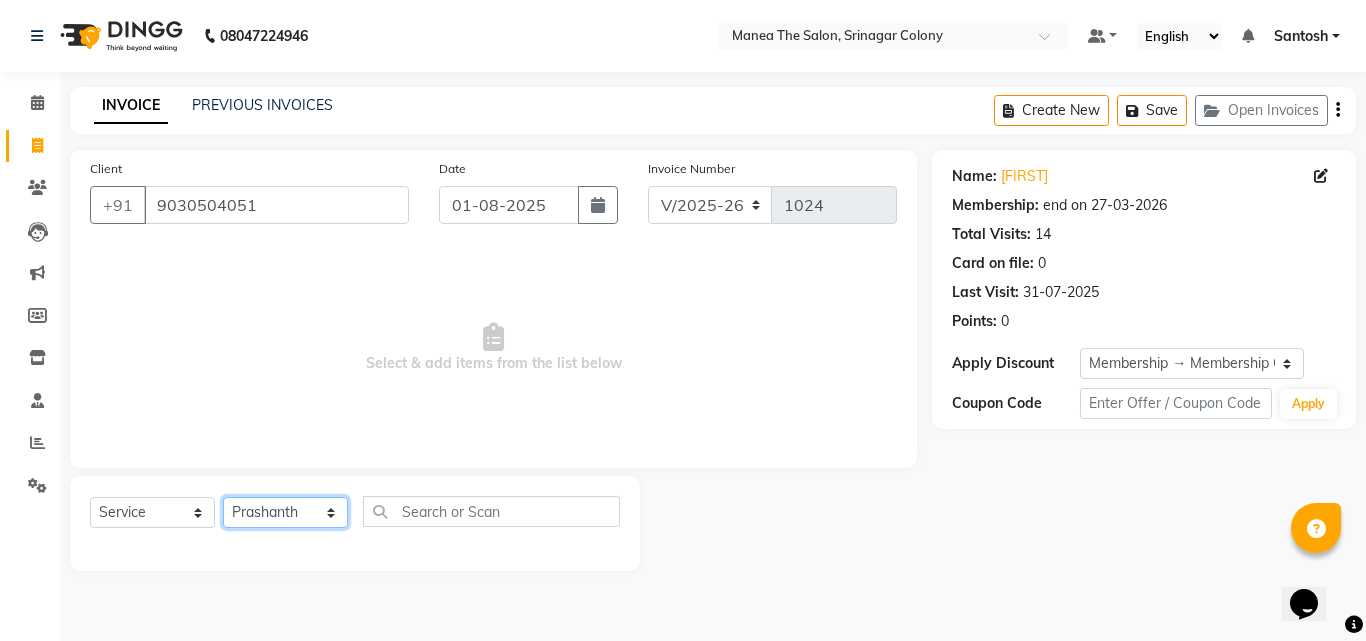 click on "Select Stylist [FIRST] [FIRST] [FIRST] Manager  [FIRST] [FIRST] [FIRST]  [FIRST] [FIRST] [FIRST]" 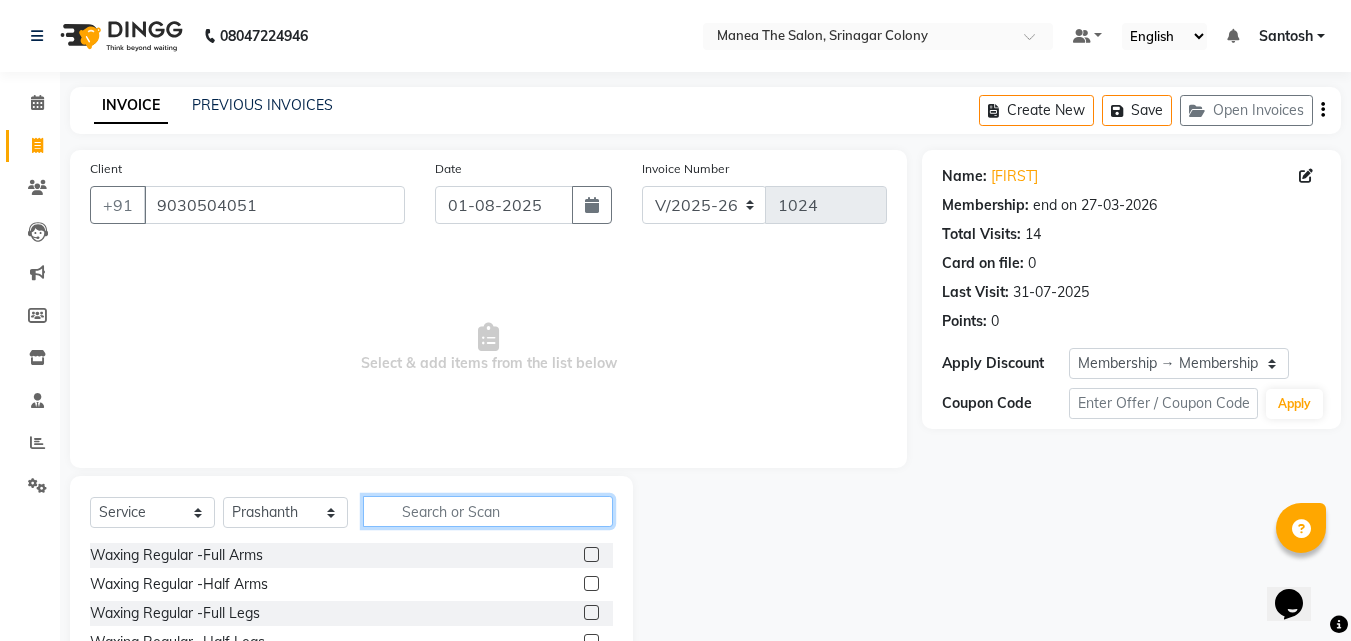 click 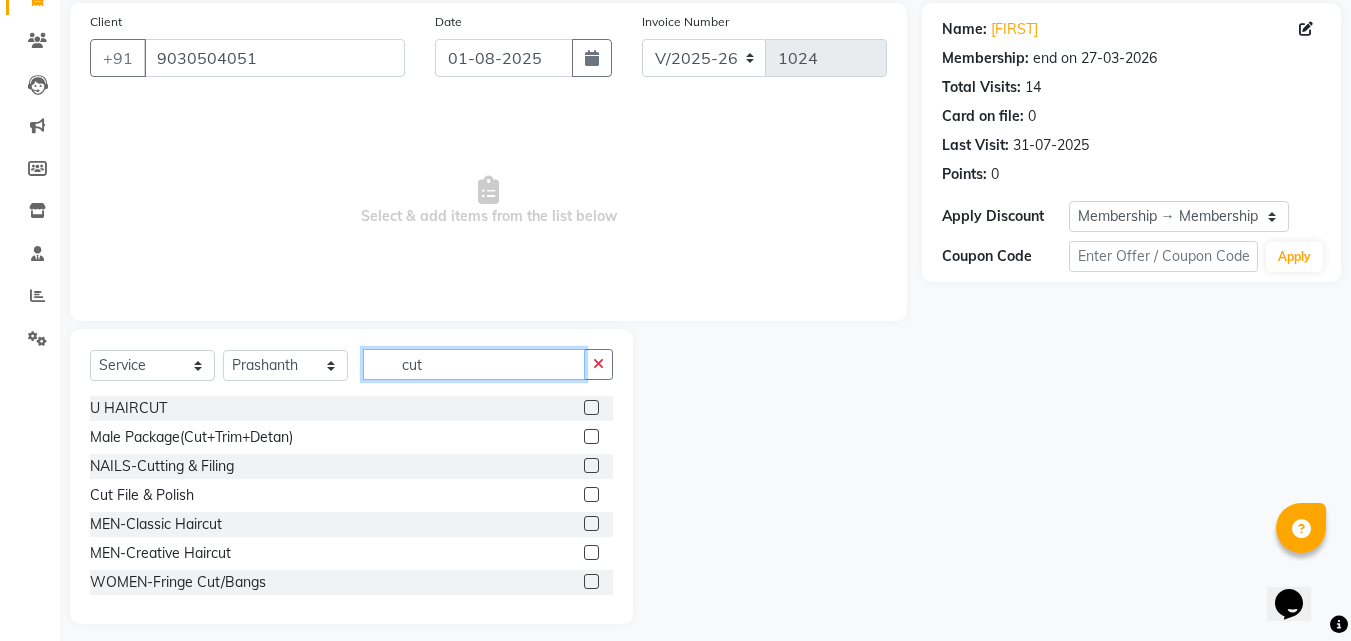 scroll, scrollTop: 160, scrollLeft: 0, axis: vertical 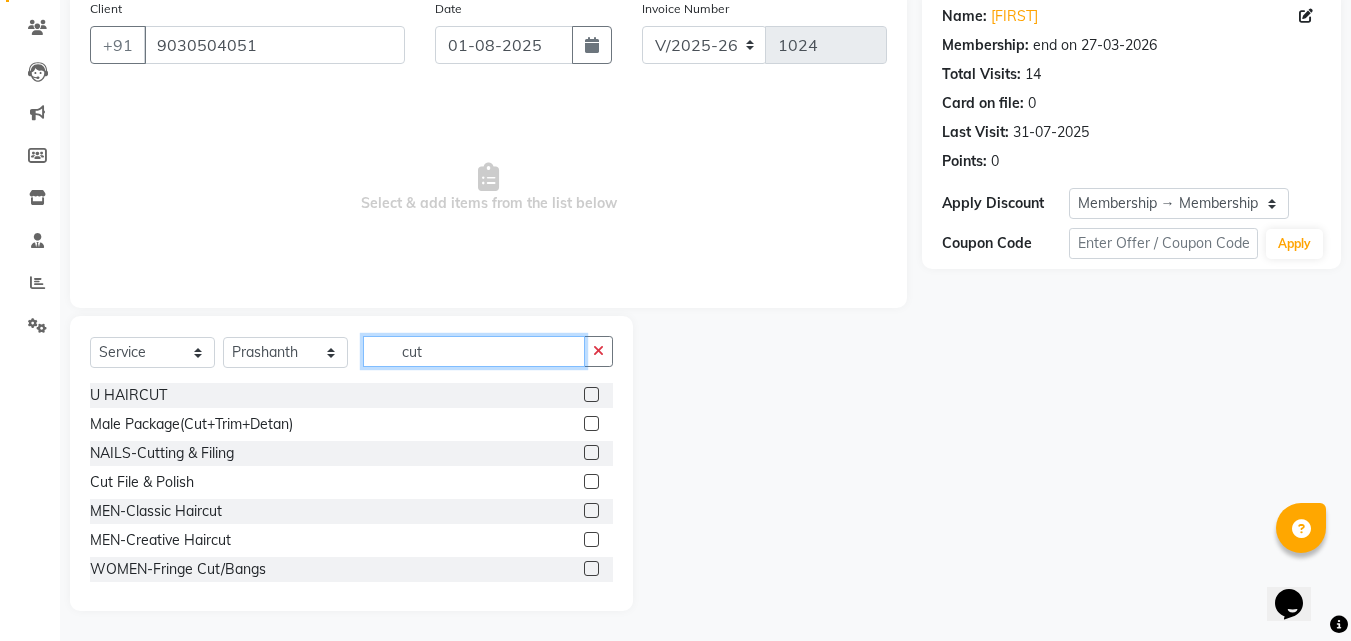type on "cut" 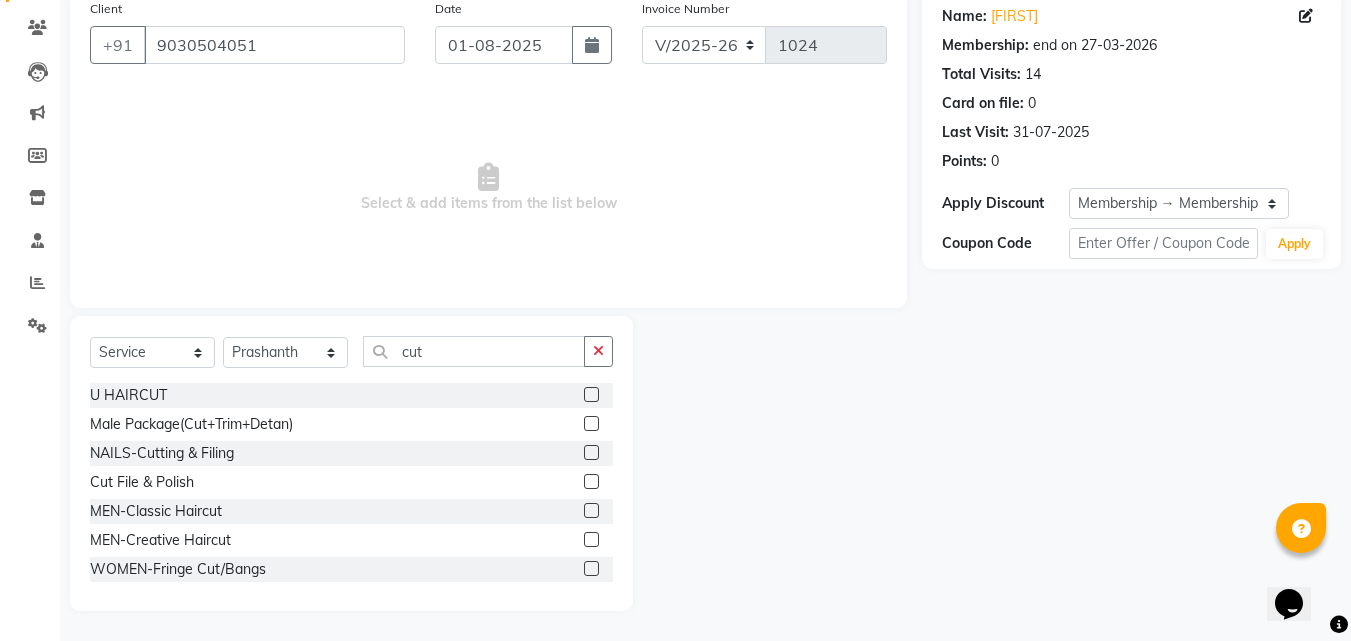 click 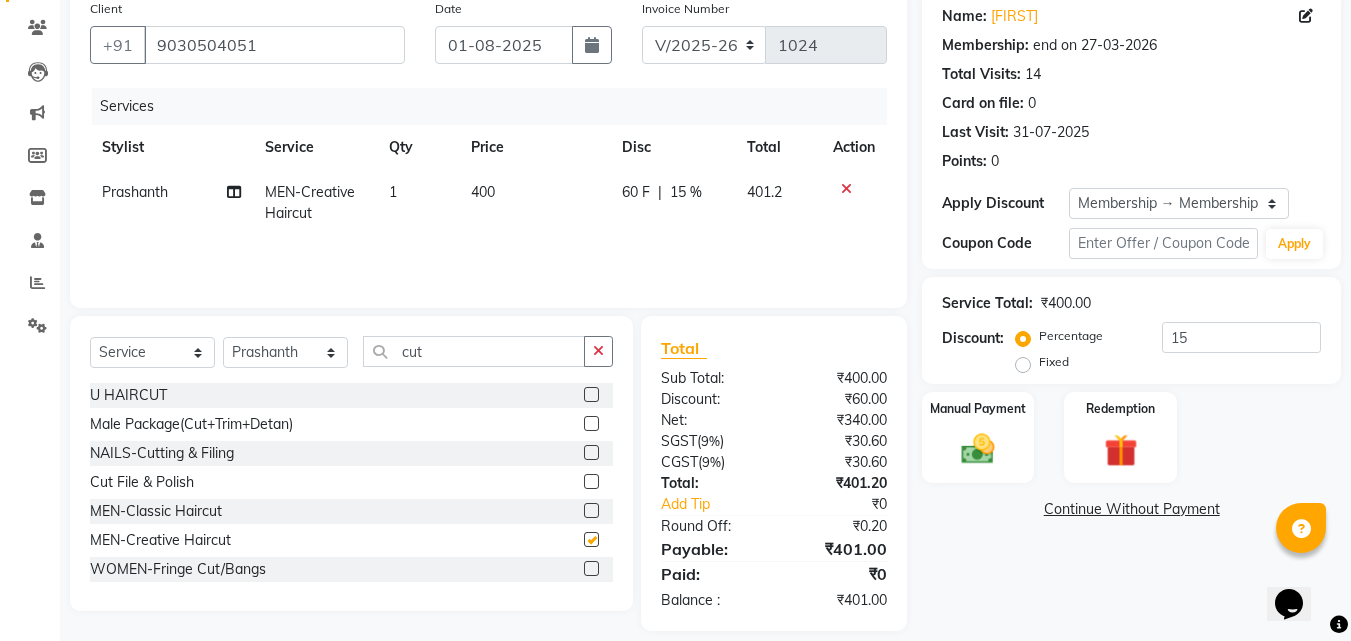 checkbox on "false" 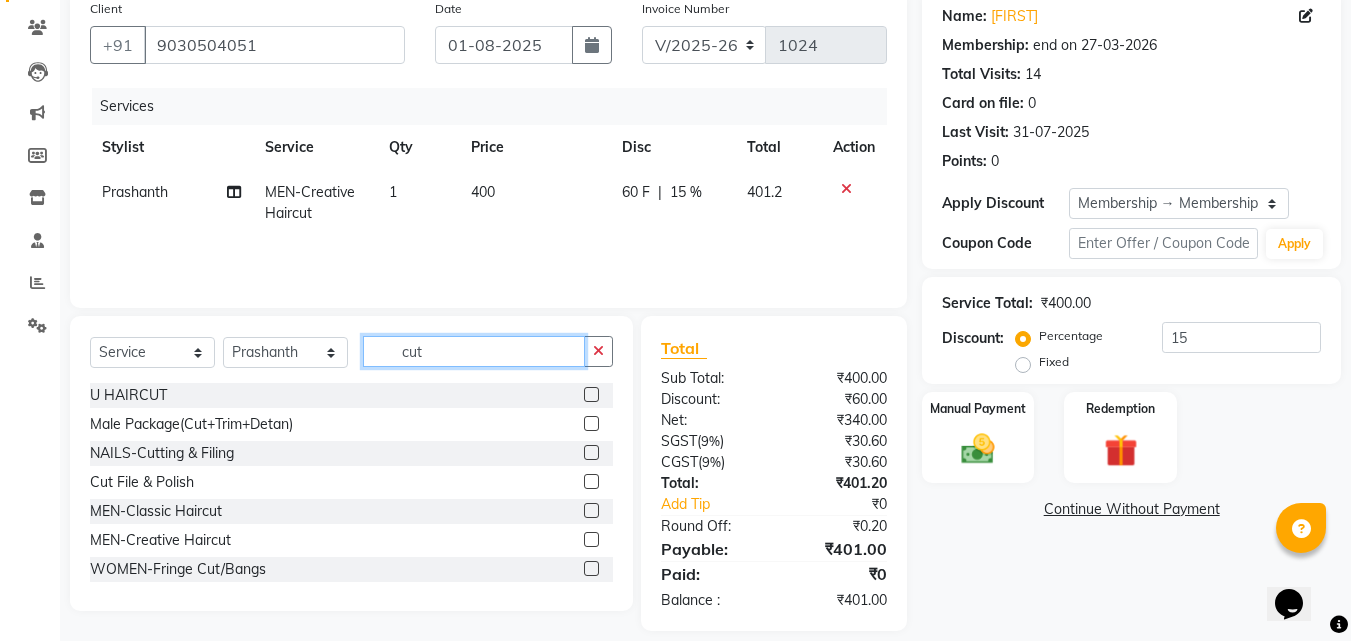 click on "cut" 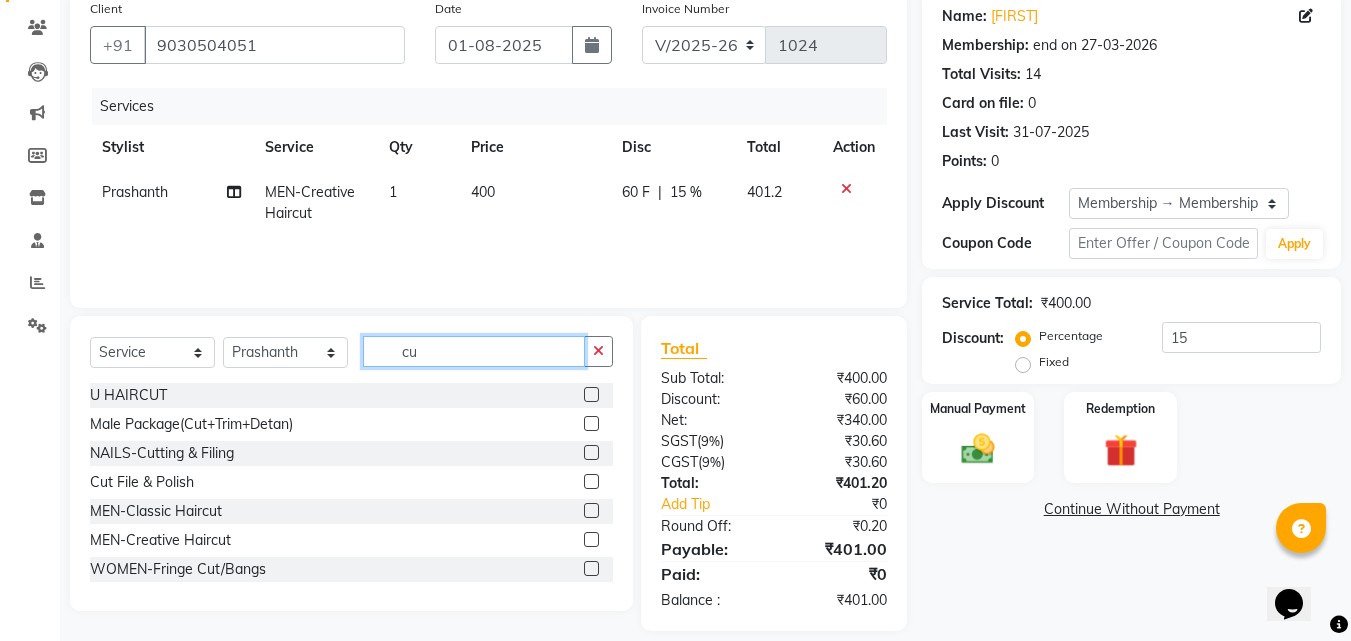 type on "c" 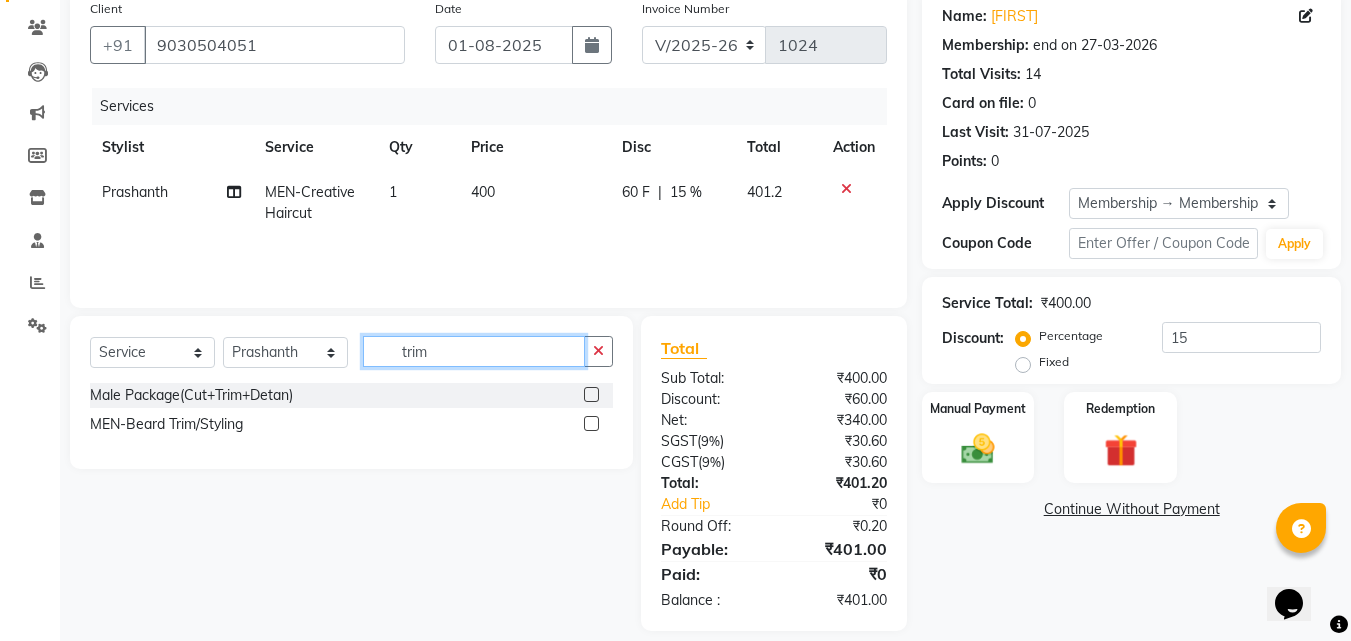 type on "trim" 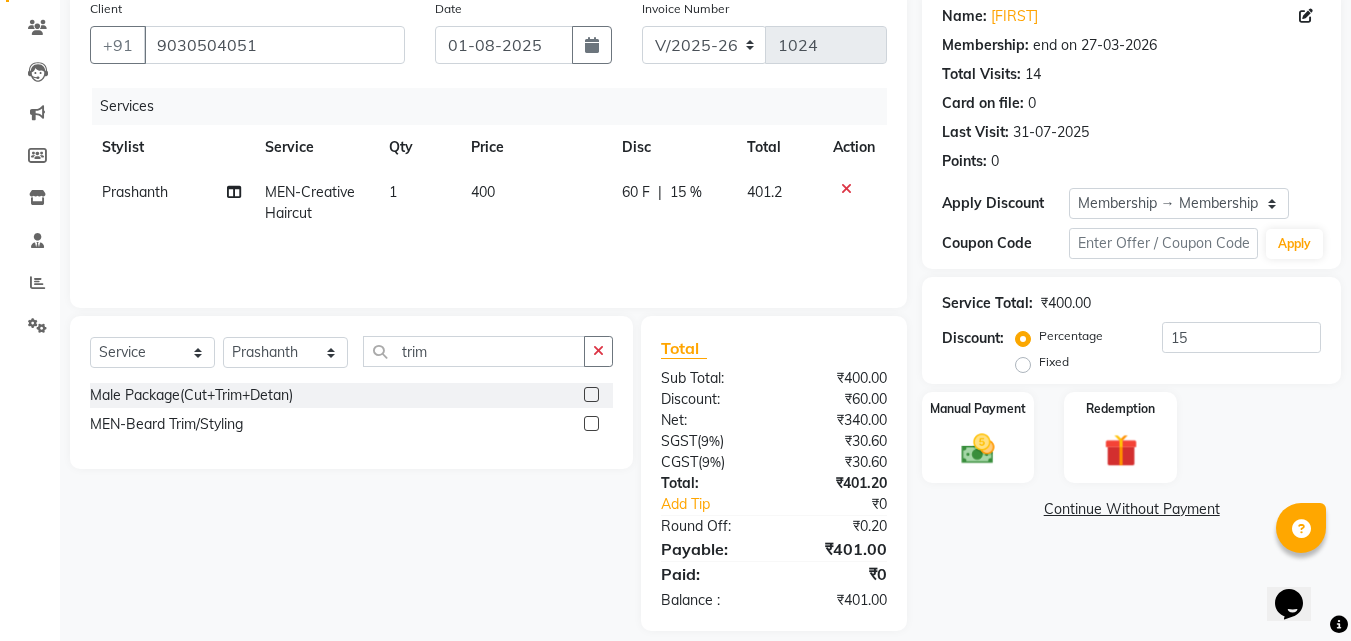 click 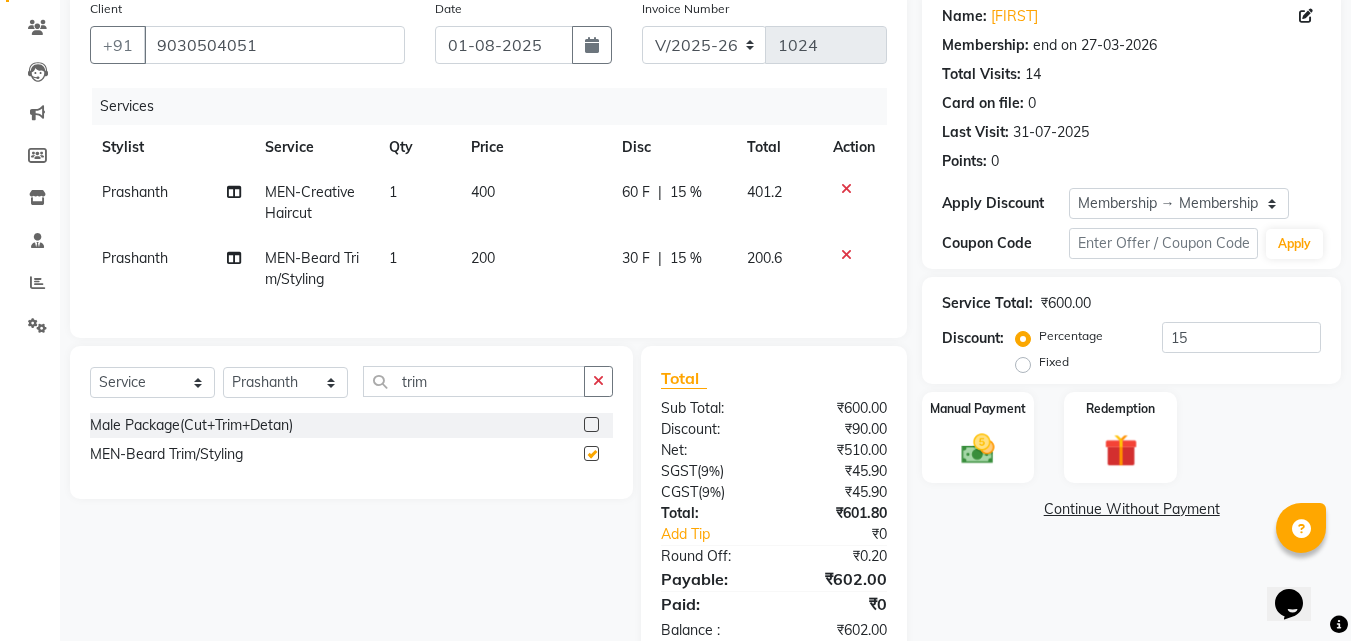checkbox on "false" 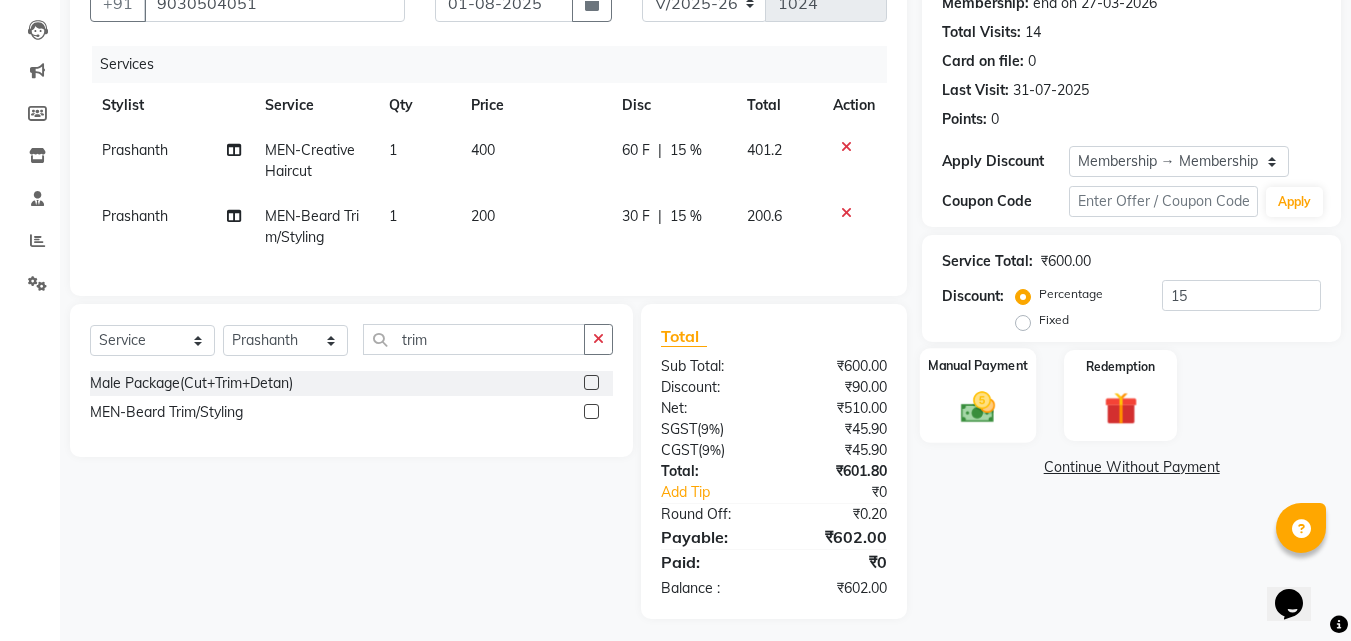 scroll, scrollTop: 225, scrollLeft: 0, axis: vertical 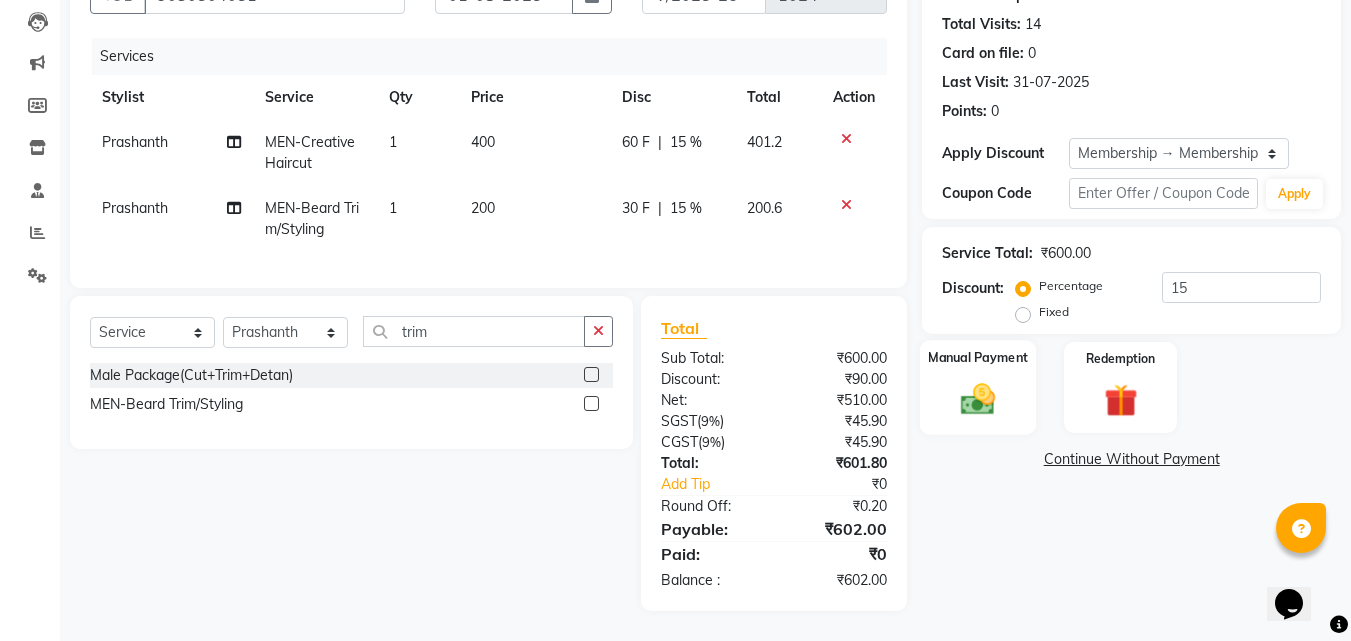 click 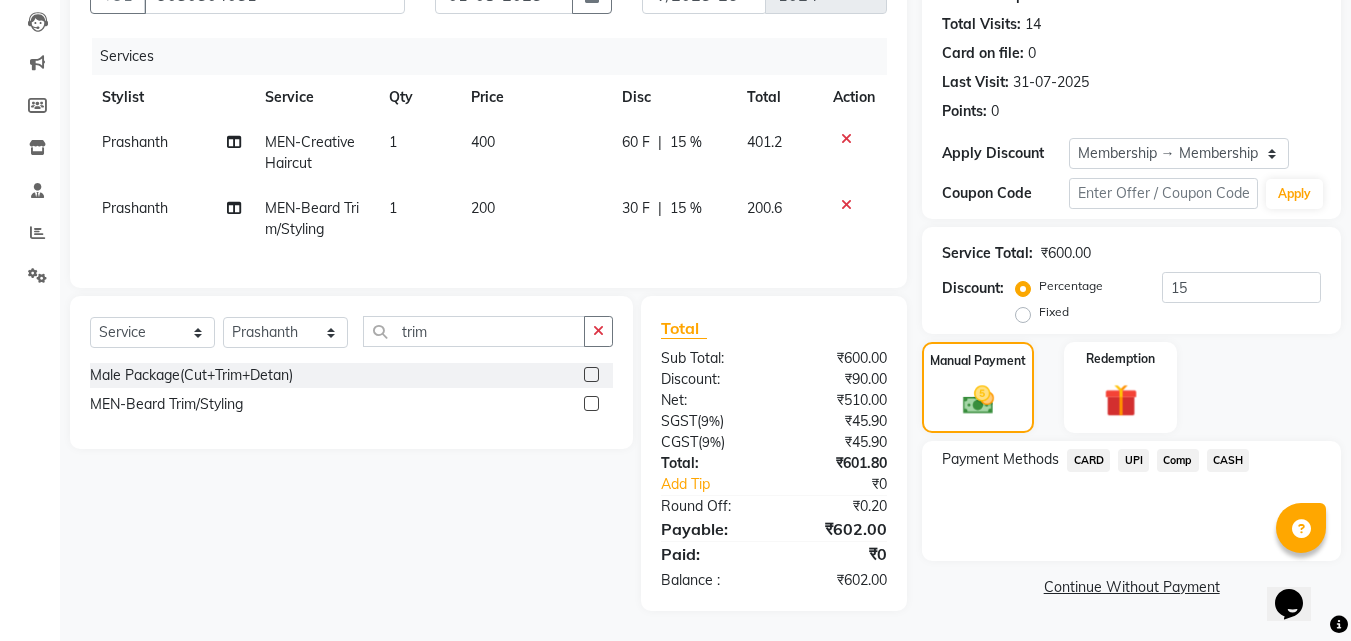click on "UPI" 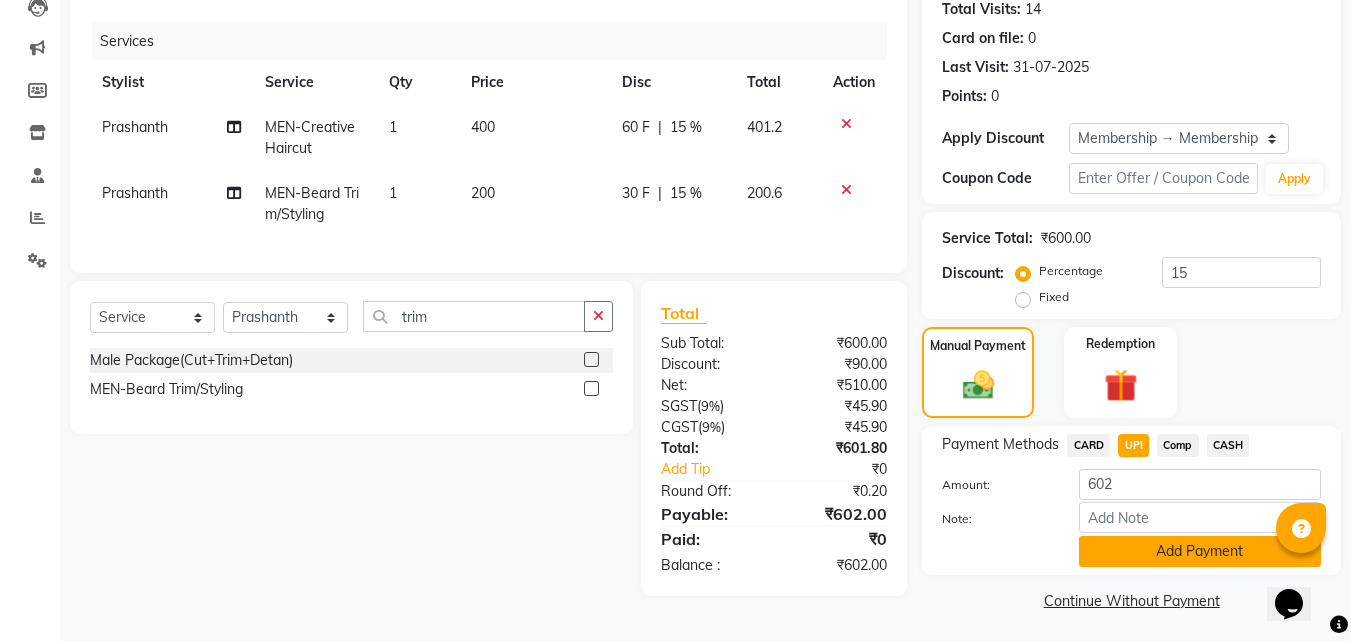 click on "Add Payment" 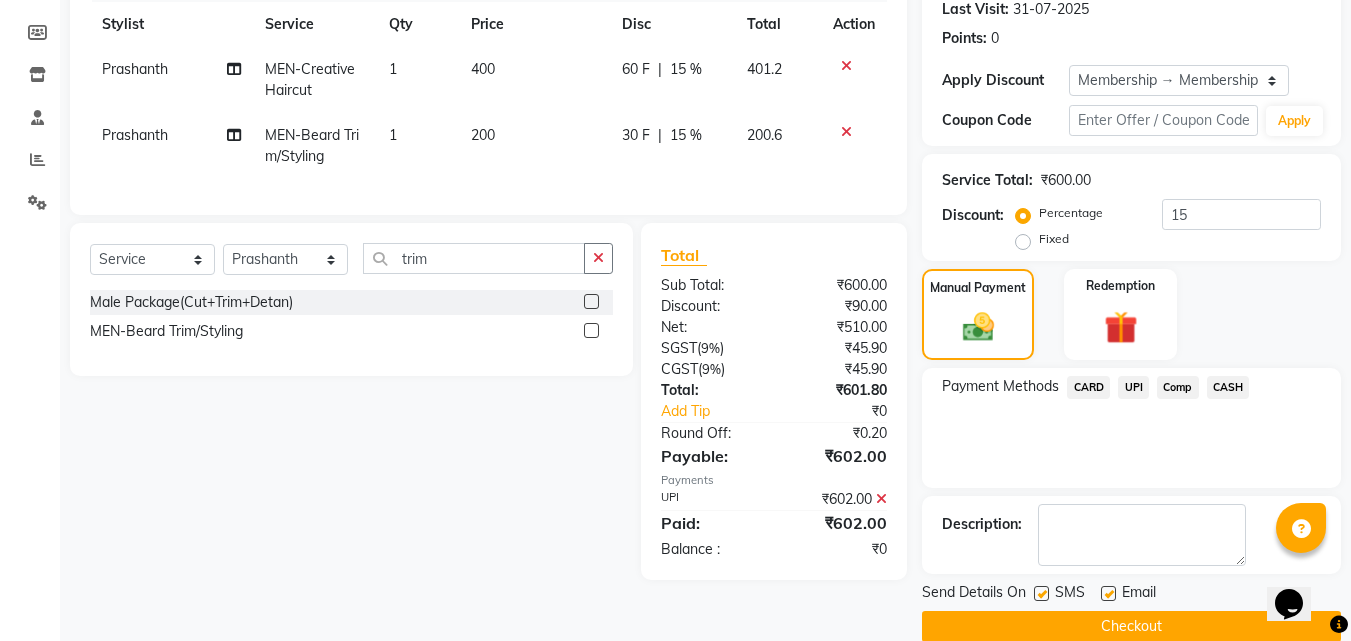 scroll, scrollTop: 314, scrollLeft: 0, axis: vertical 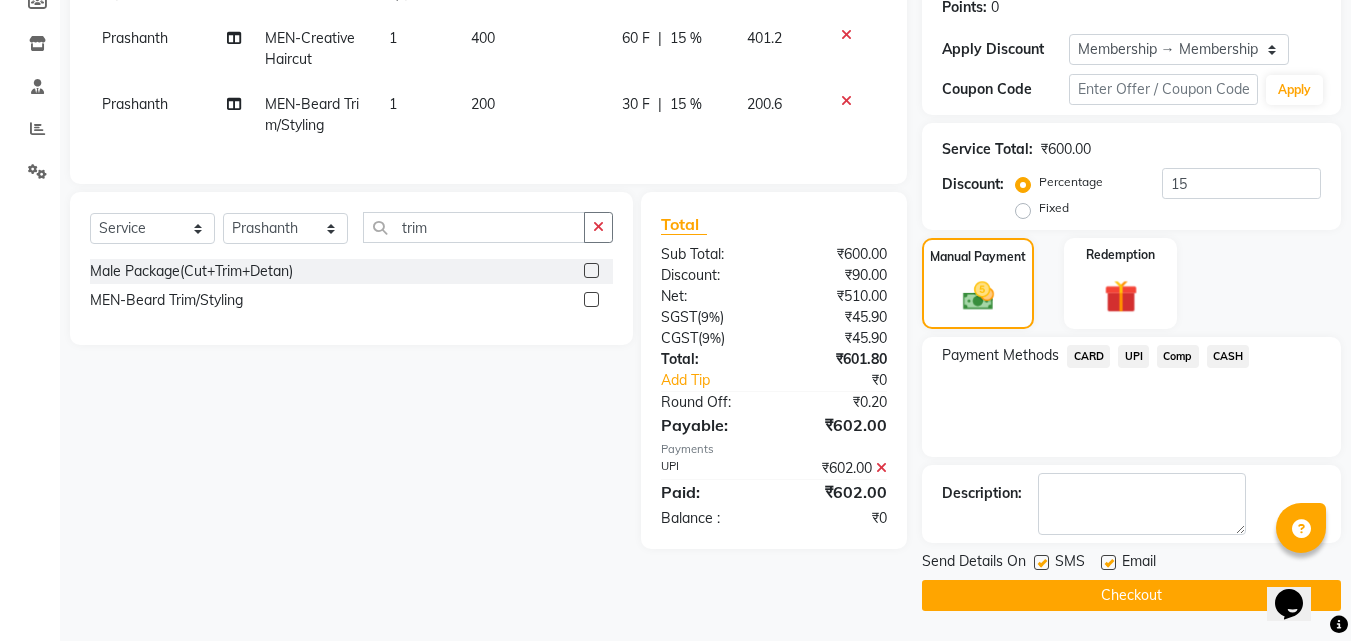 click 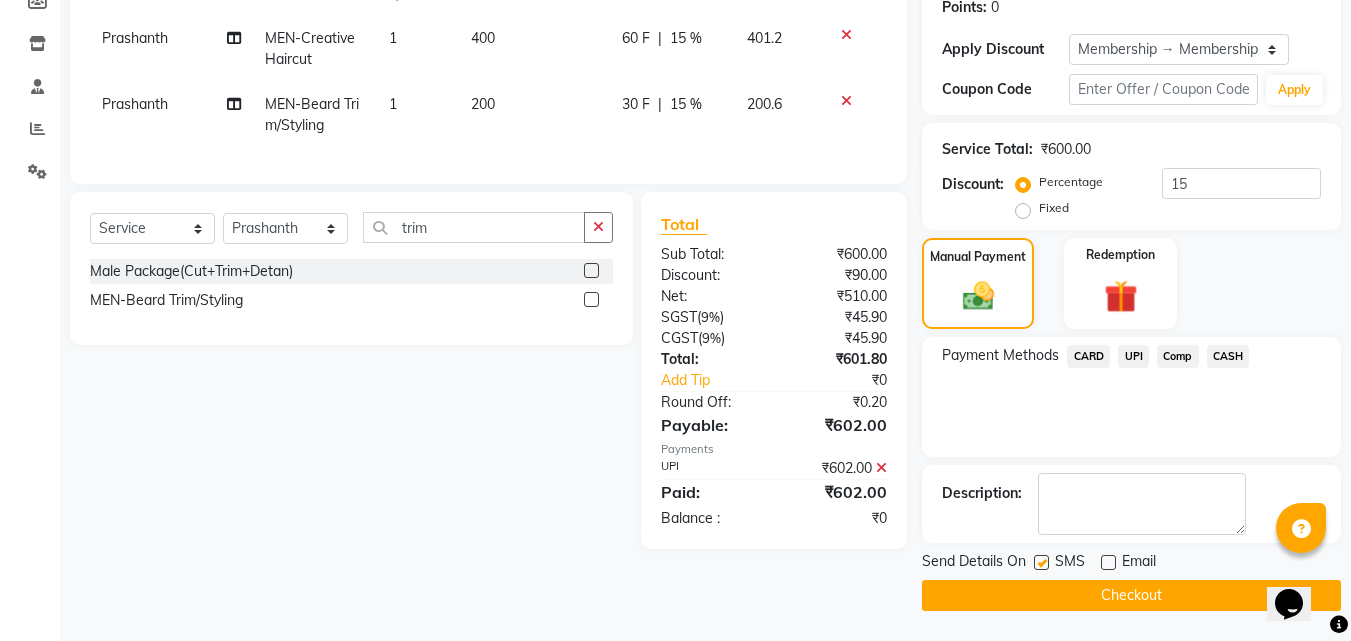 click on "Checkout" 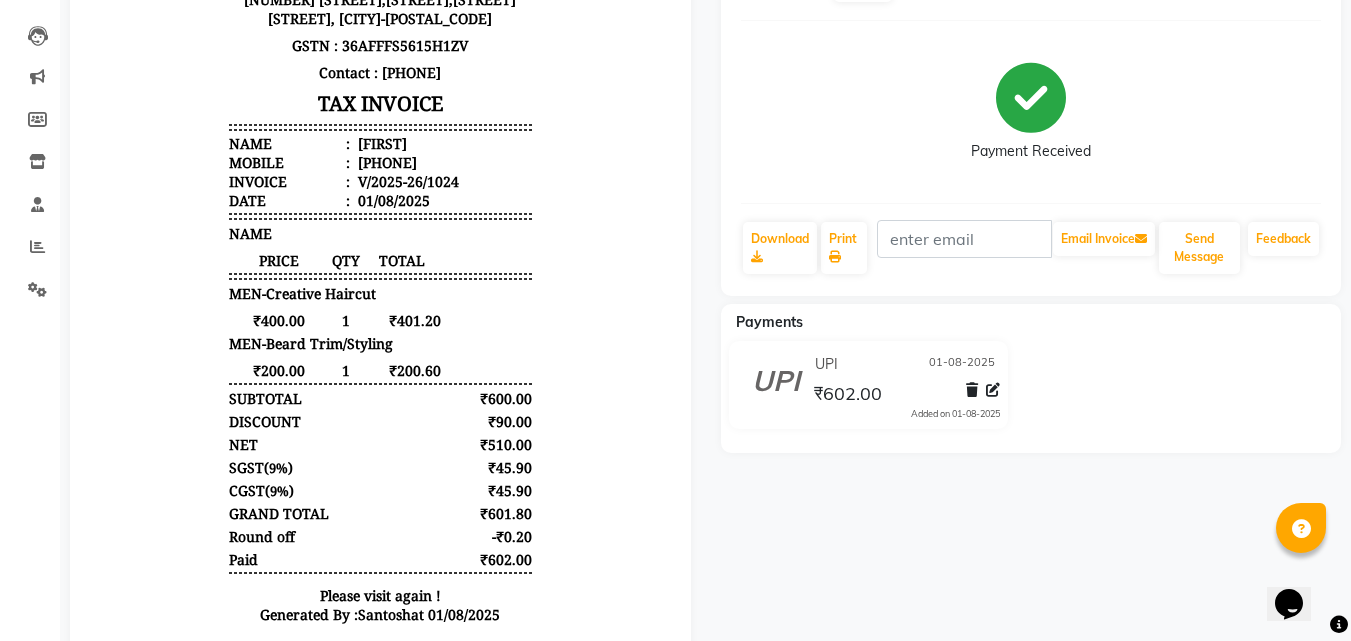 scroll, scrollTop: 78, scrollLeft: 0, axis: vertical 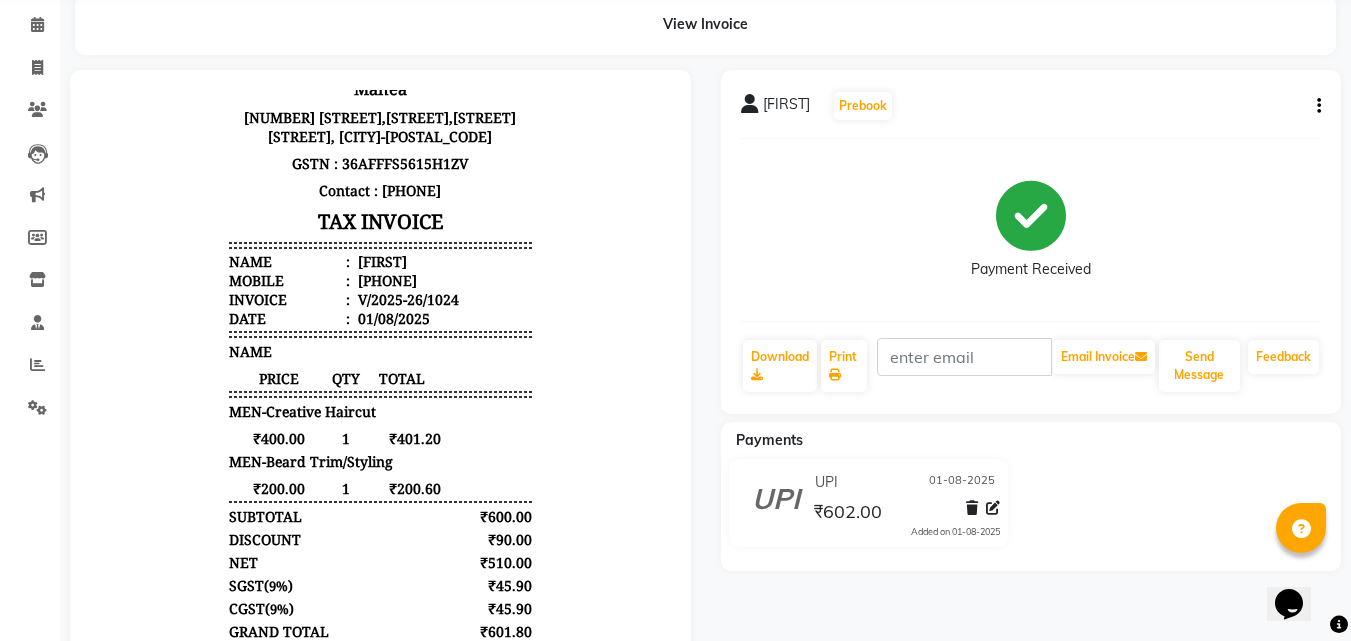 click 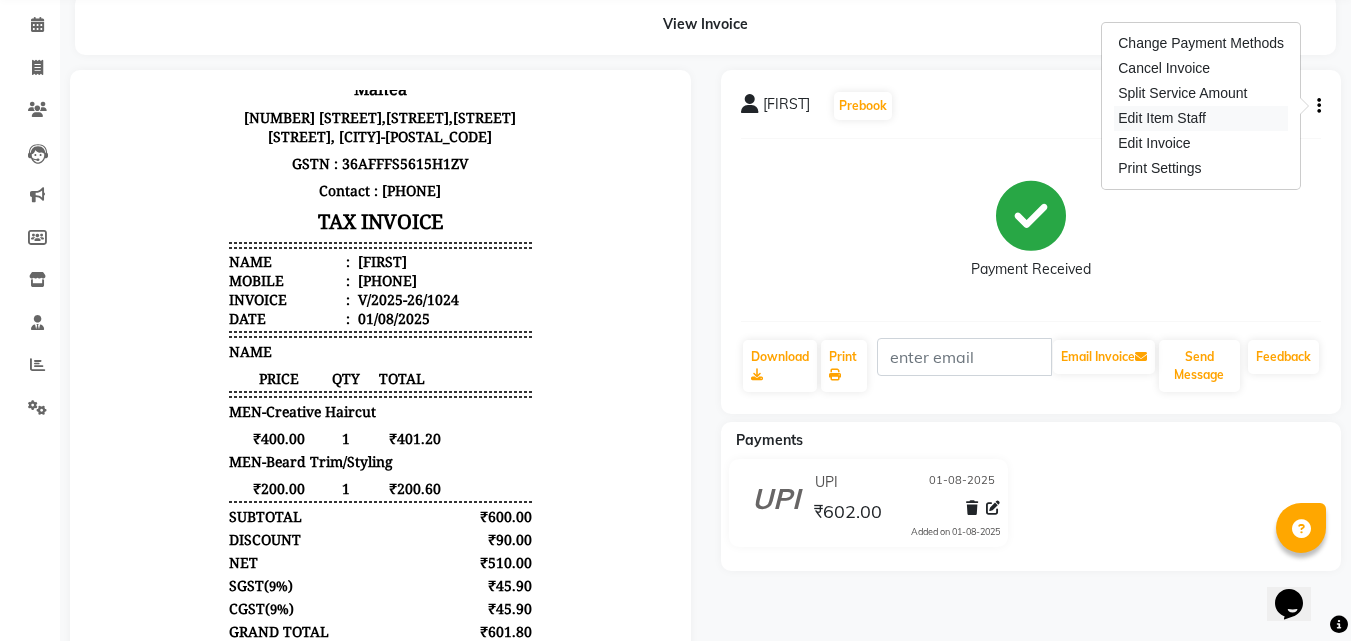 click on "Edit Item Staff" at bounding box center (1201, 118) 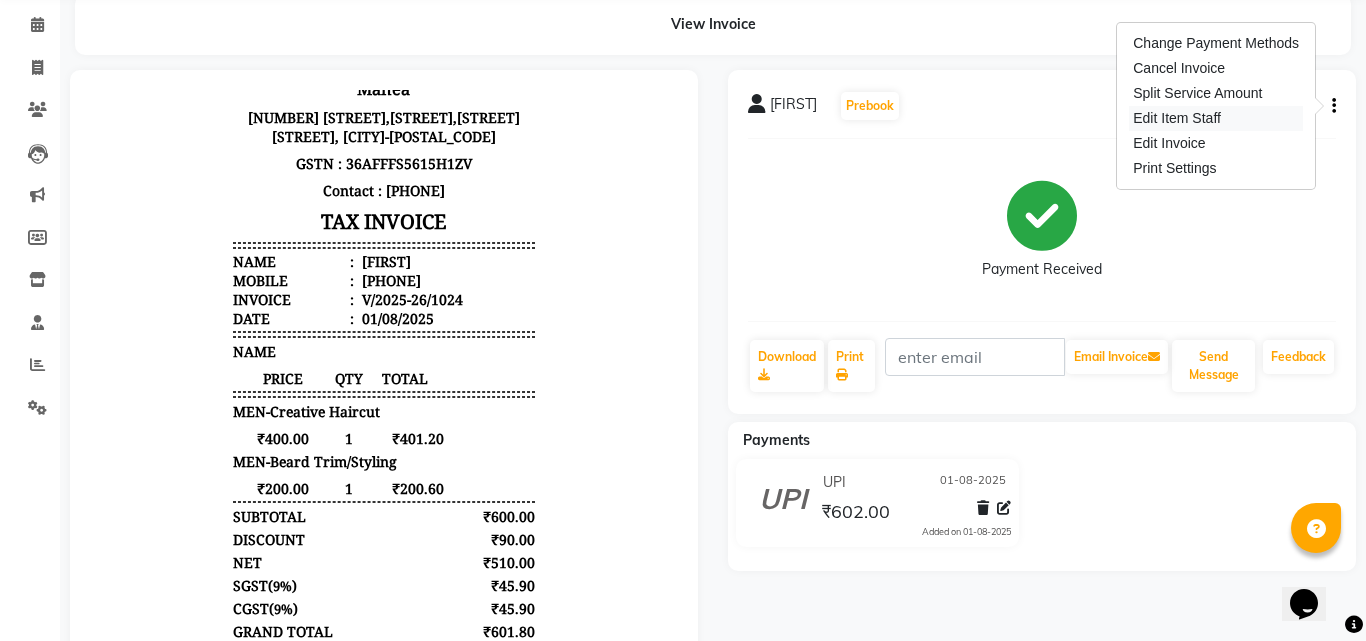 select 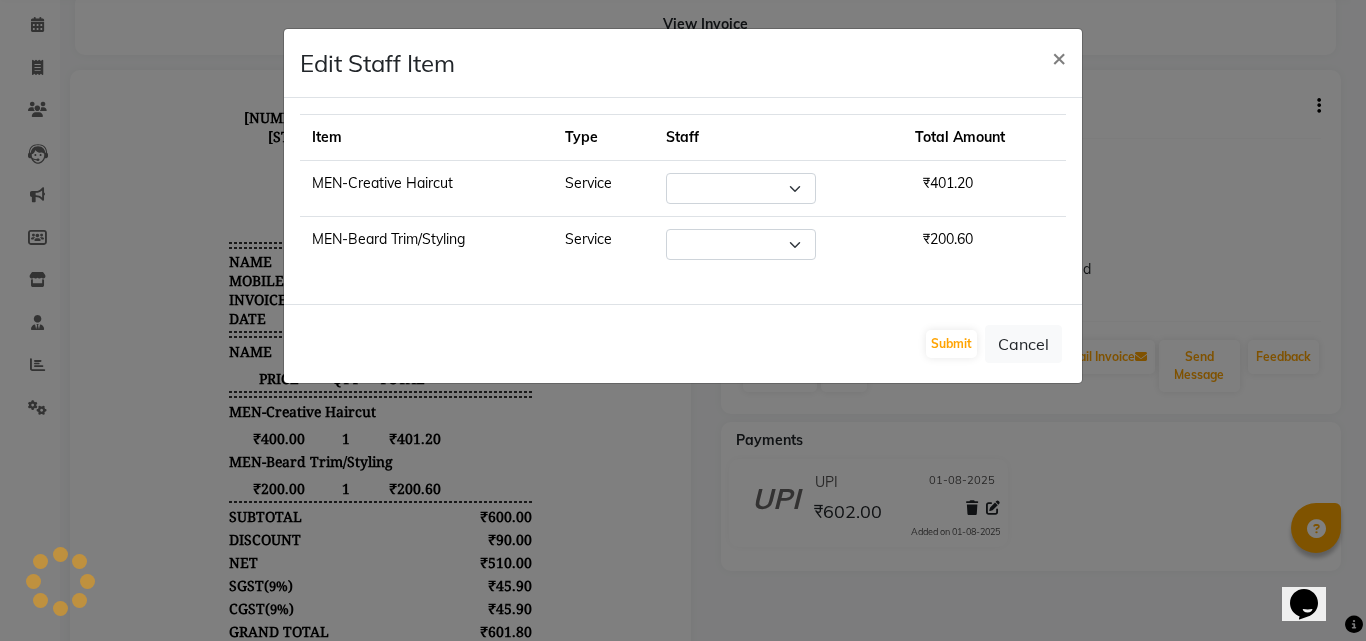 select on "76778" 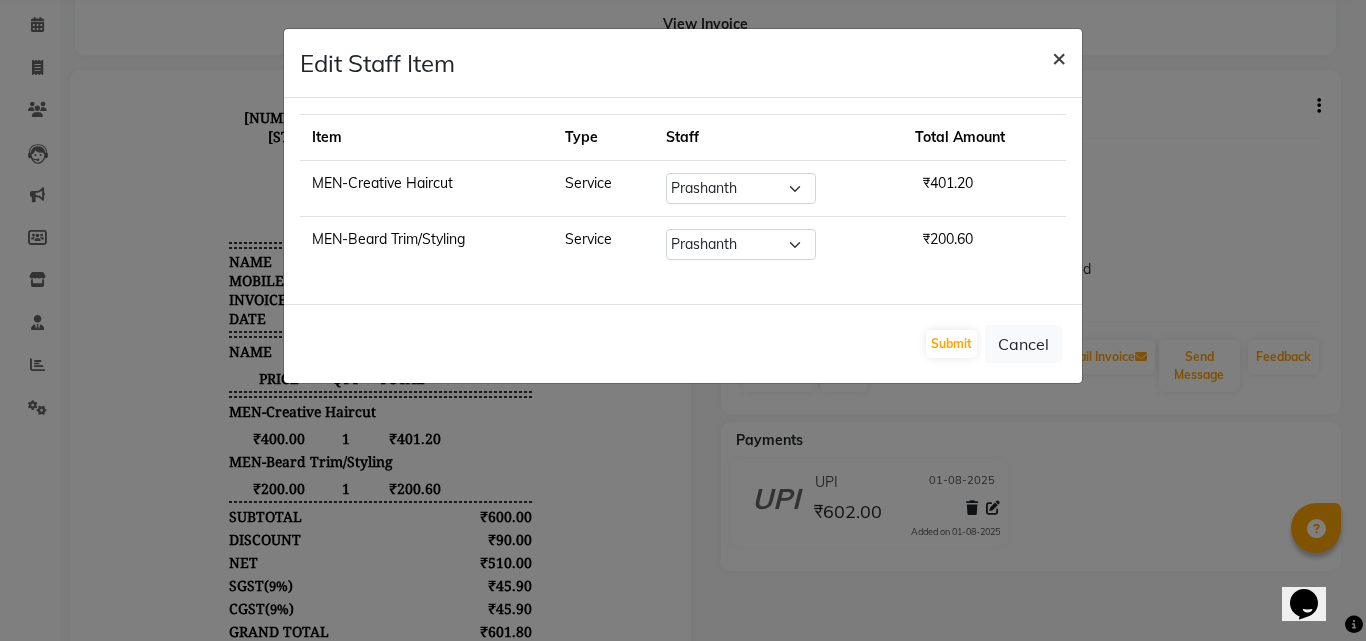 click on "×" 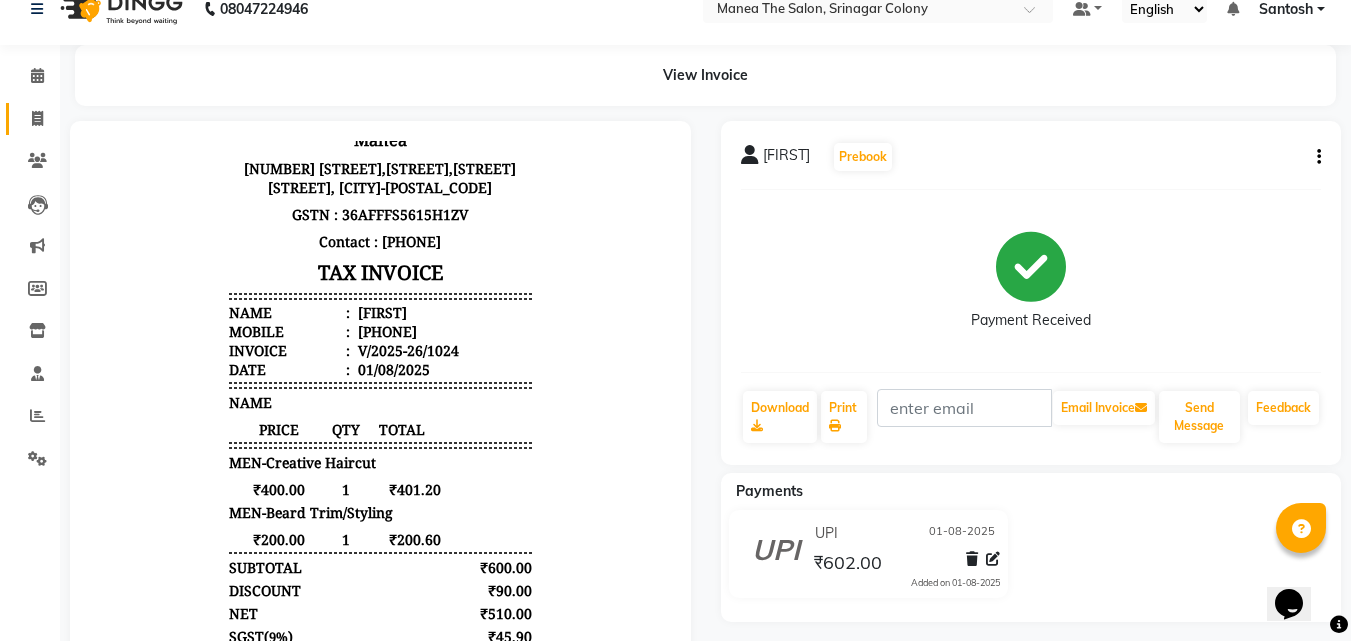 scroll, scrollTop: 0, scrollLeft: 0, axis: both 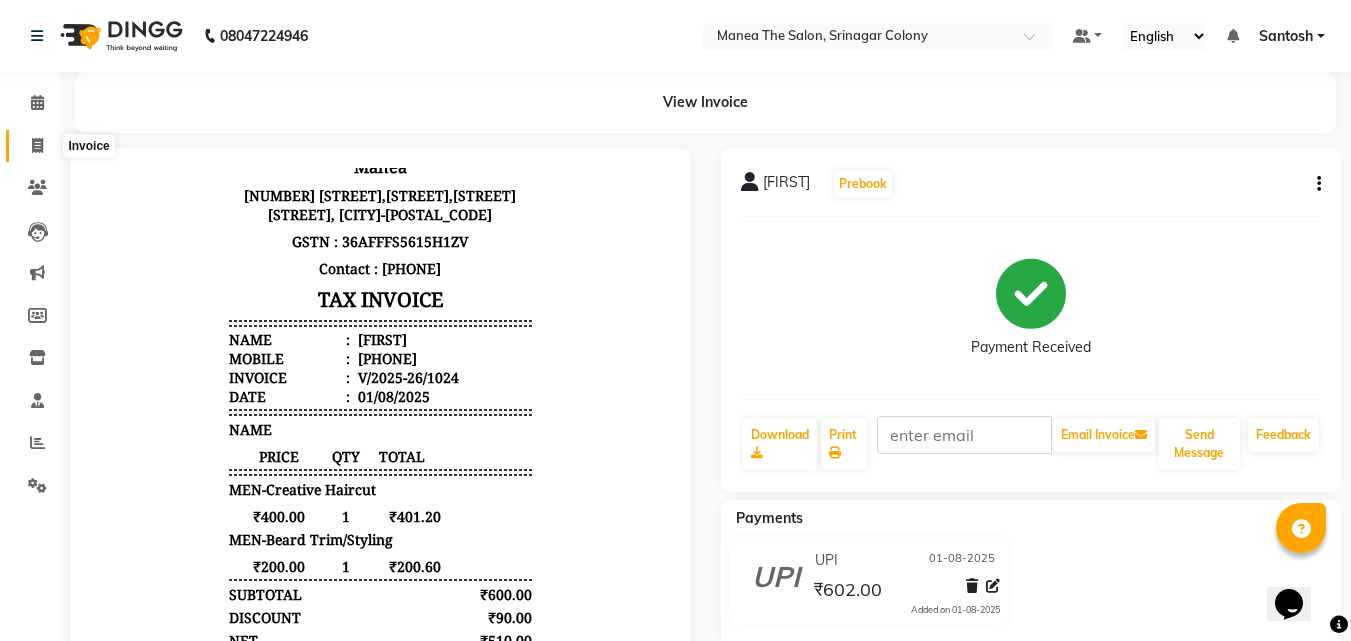 click 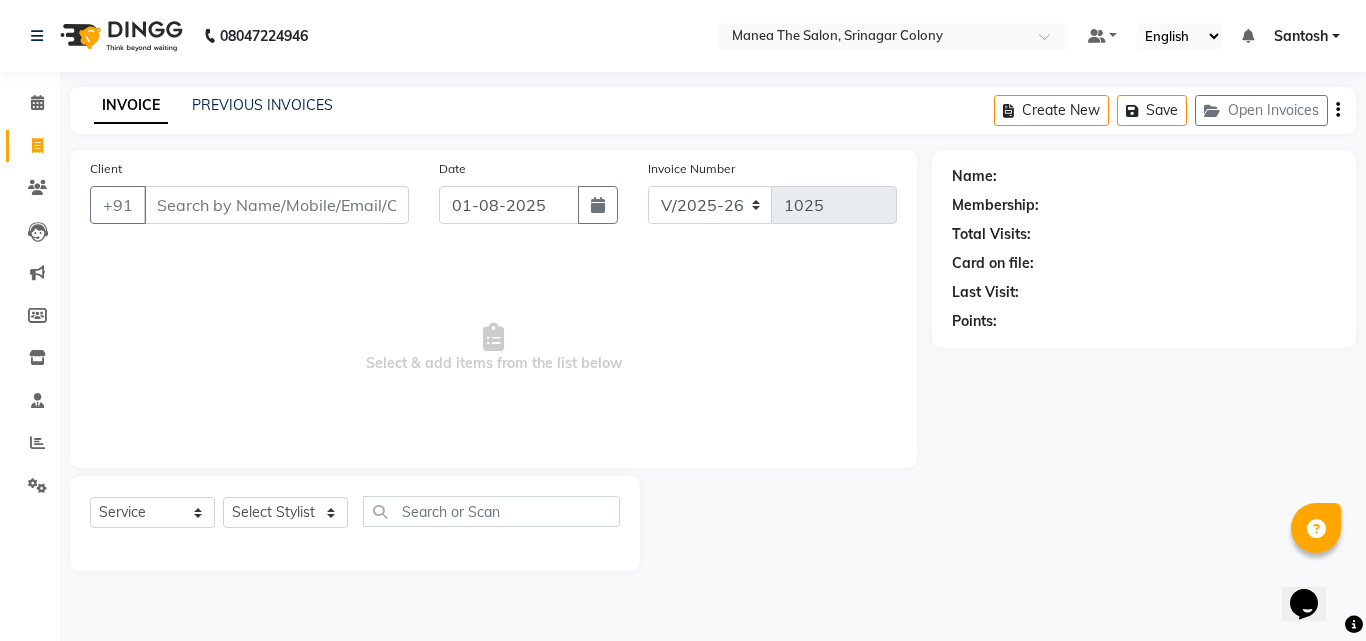 click on "INVOICE PREVIOUS INVOICES Create New   Save   Open Invoices" 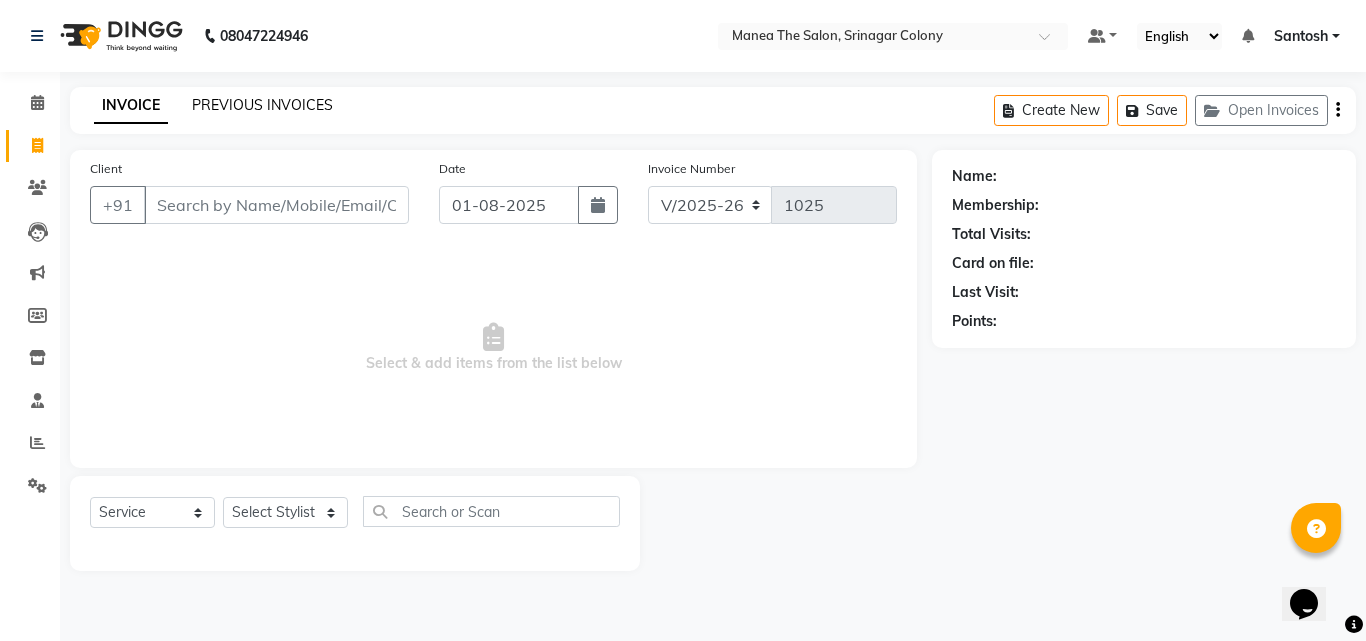click on "PREVIOUS INVOICES" 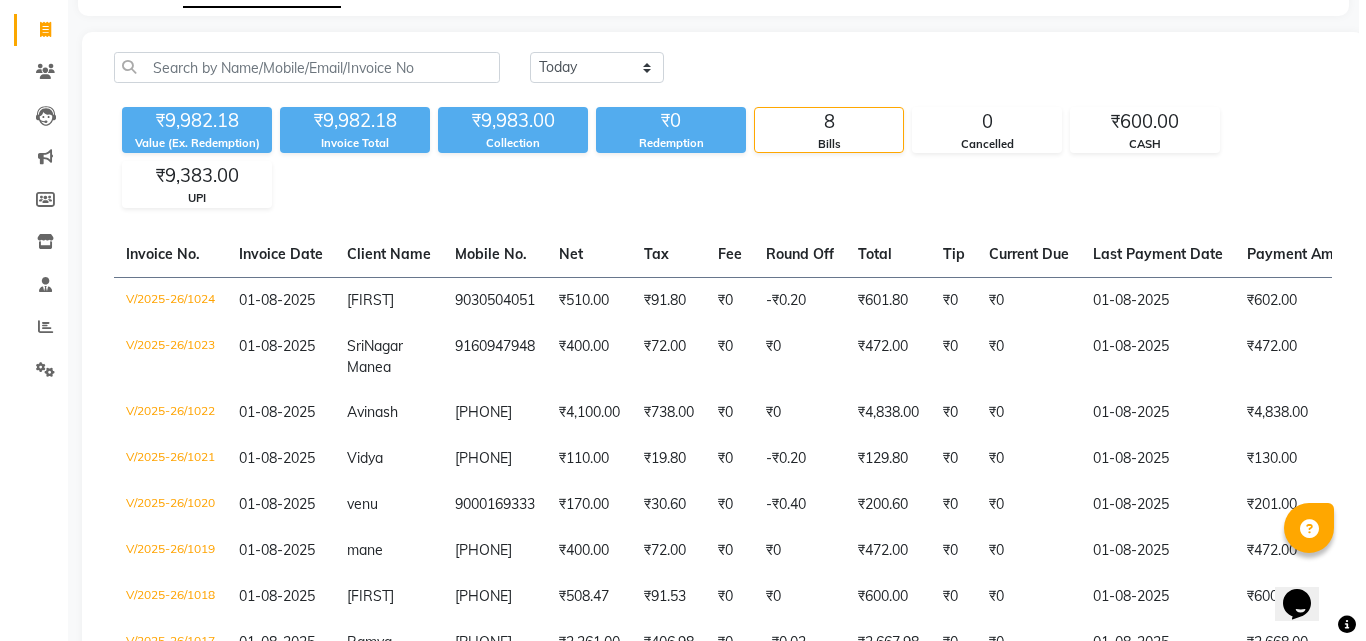 scroll, scrollTop: 0, scrollLeft: 0, axis: both 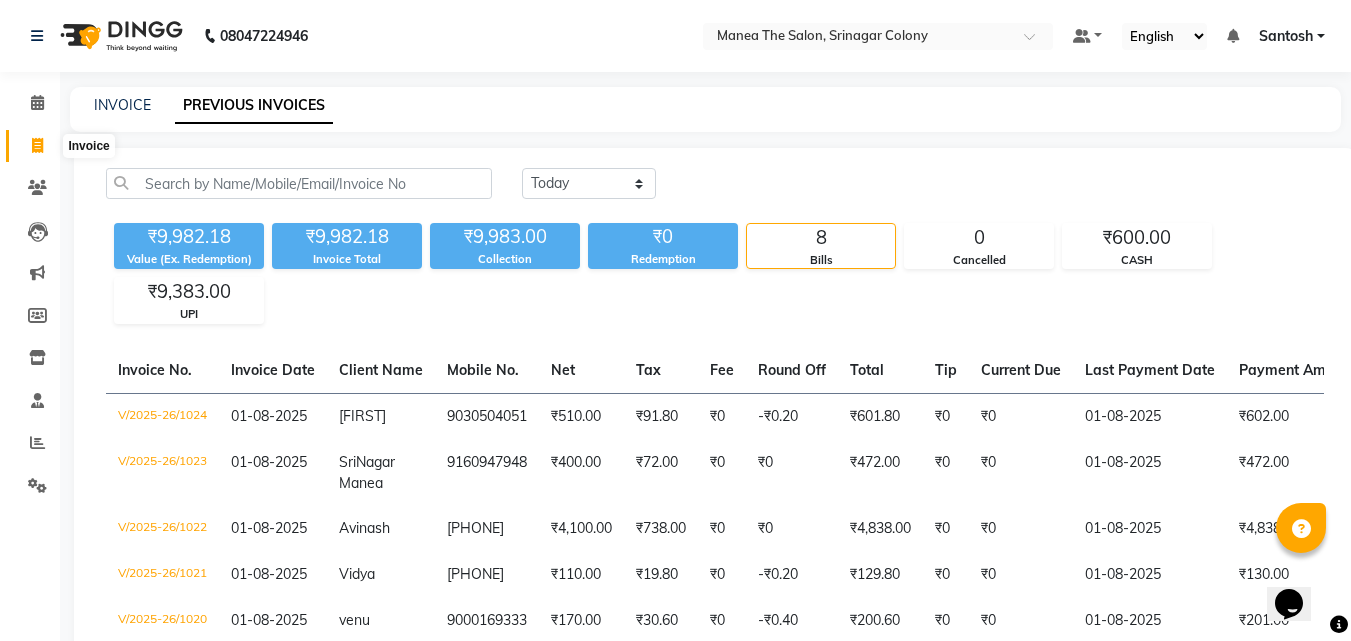 click 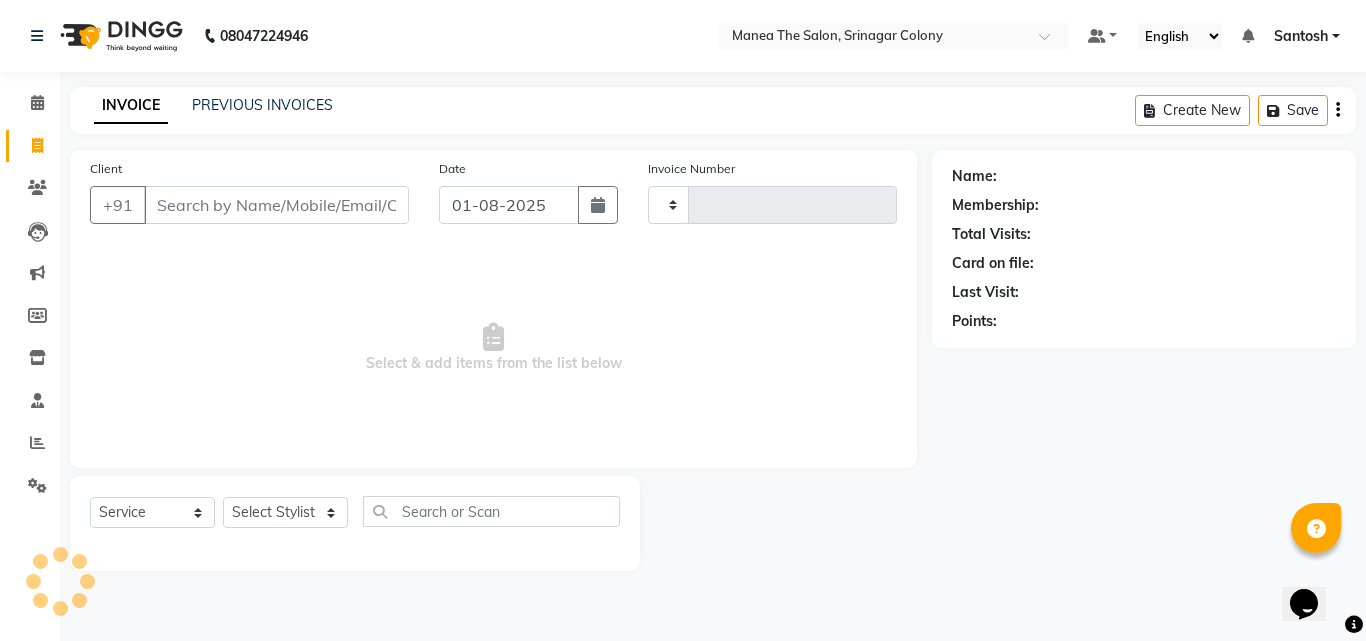 type on "1025" 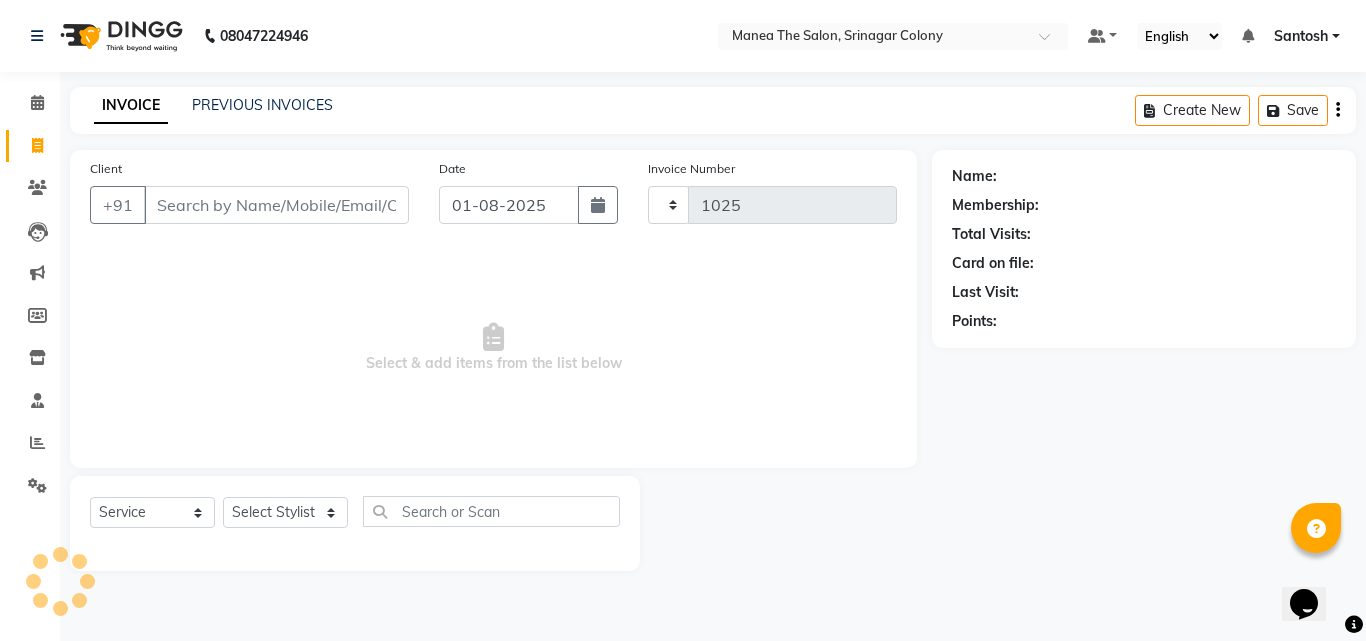 select on "5506" 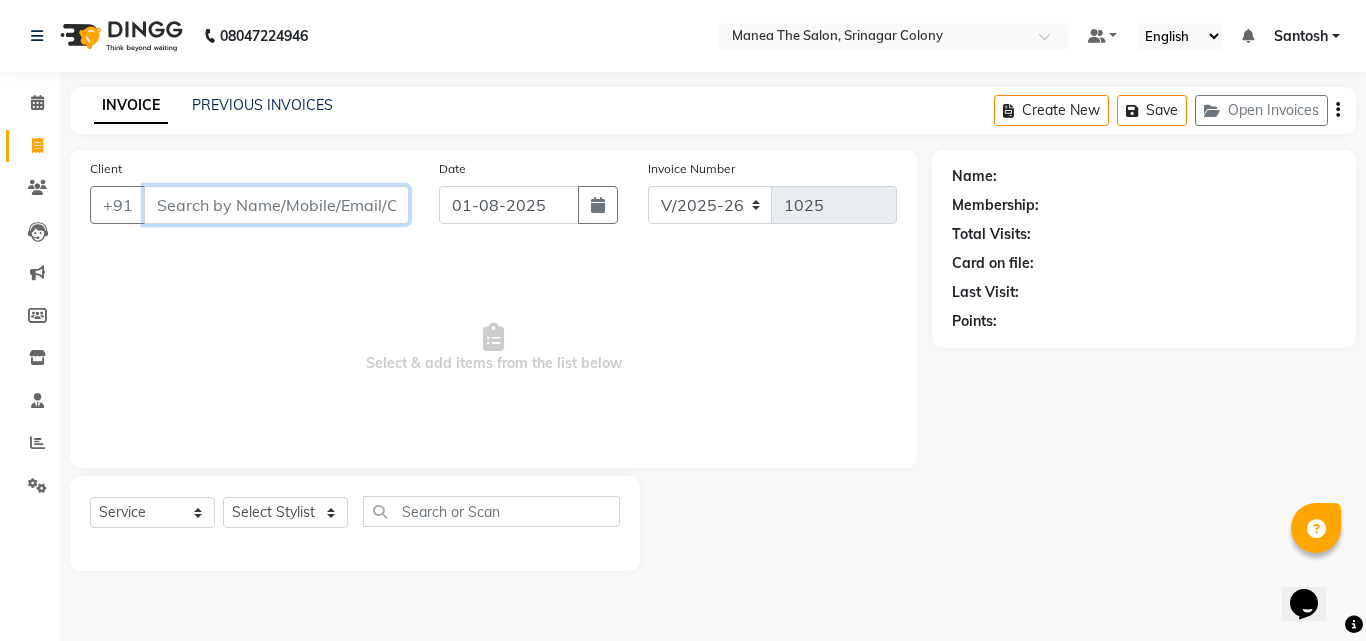 click on "Client" at bounding box center (276, 205) 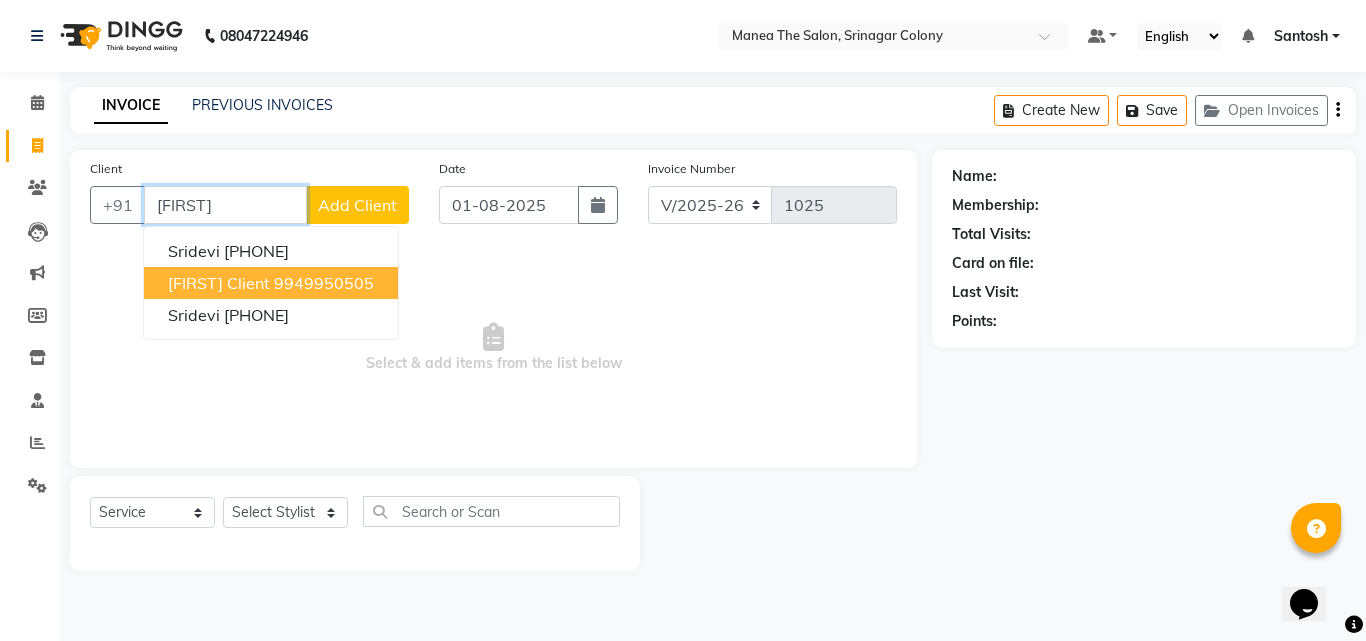 click on "9949950505" at bounding box center (324, 283) 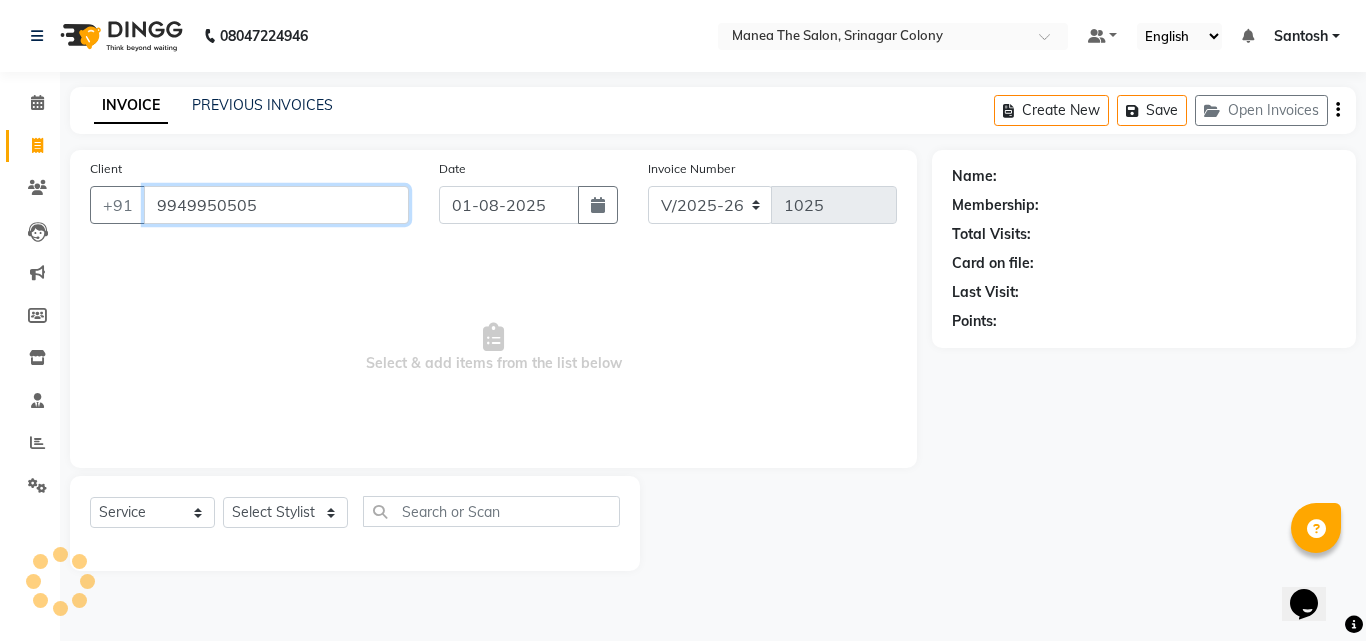 type on "9949950505" 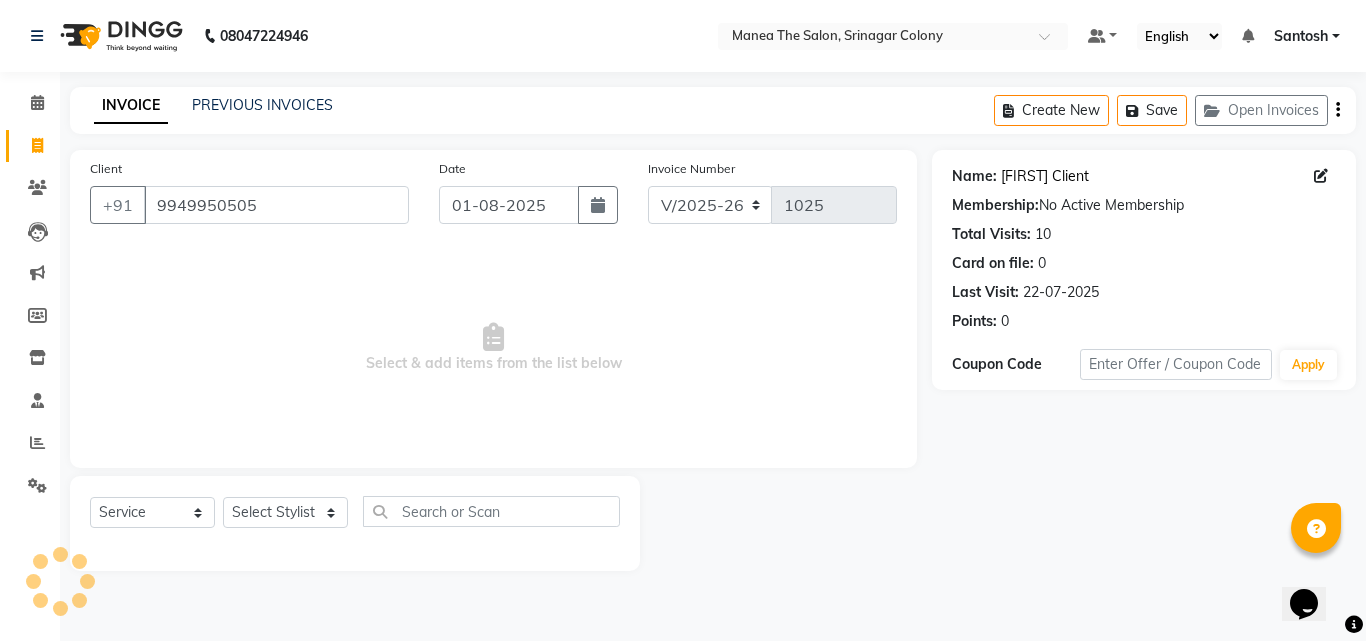 click on "[FIRST] Client" 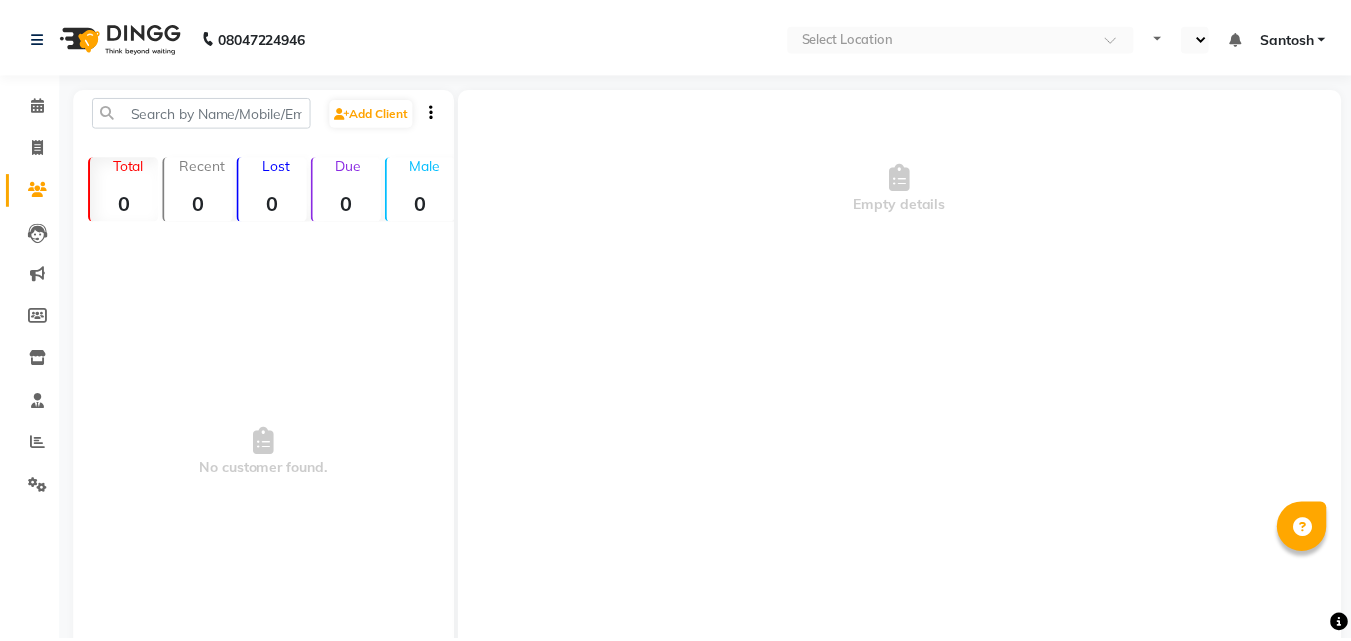 scroll, scrollTop: 0, scrollLeft: 0, axis: both 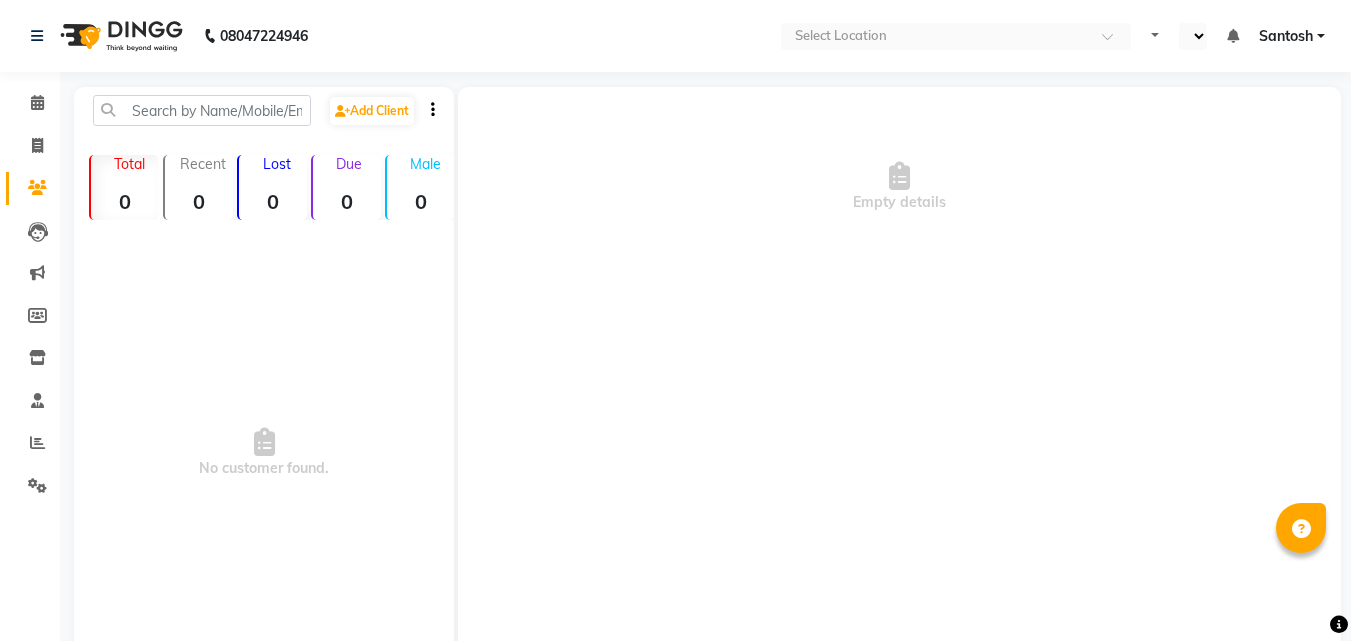 select on "en" 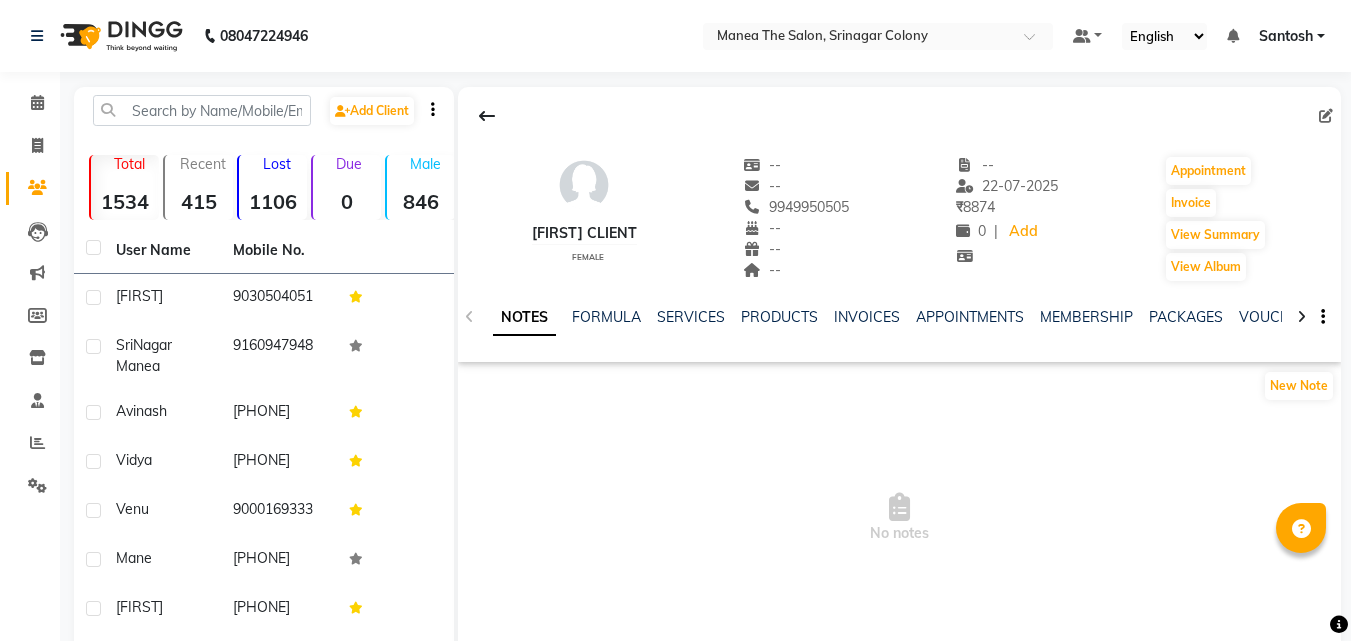scroll, scrollTop: 100, scrollLeft: 0, axis: vertical 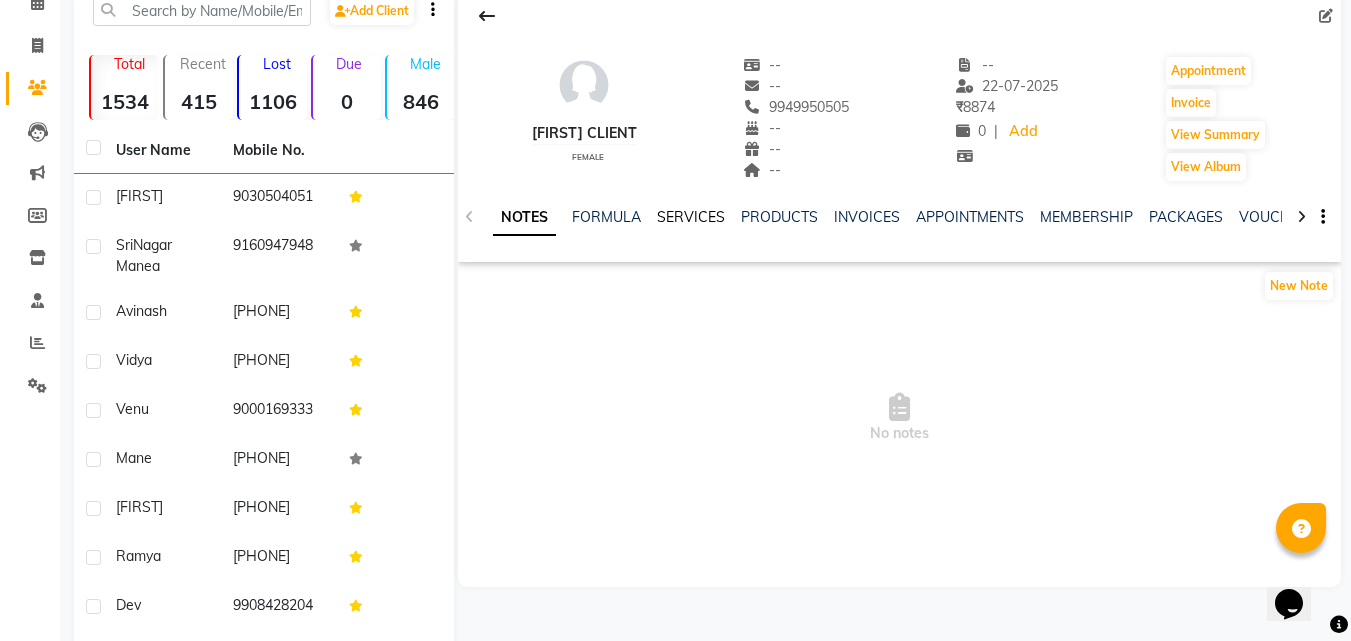 click on "SERVICES" 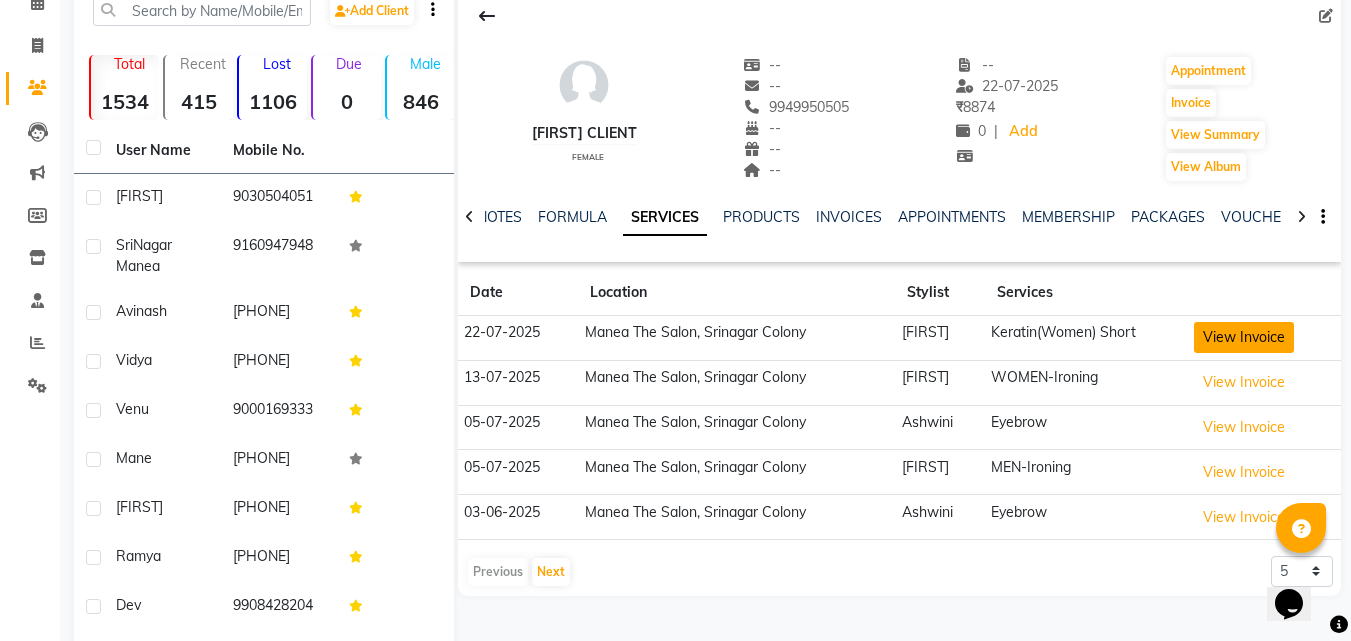 click on "View Invoice" 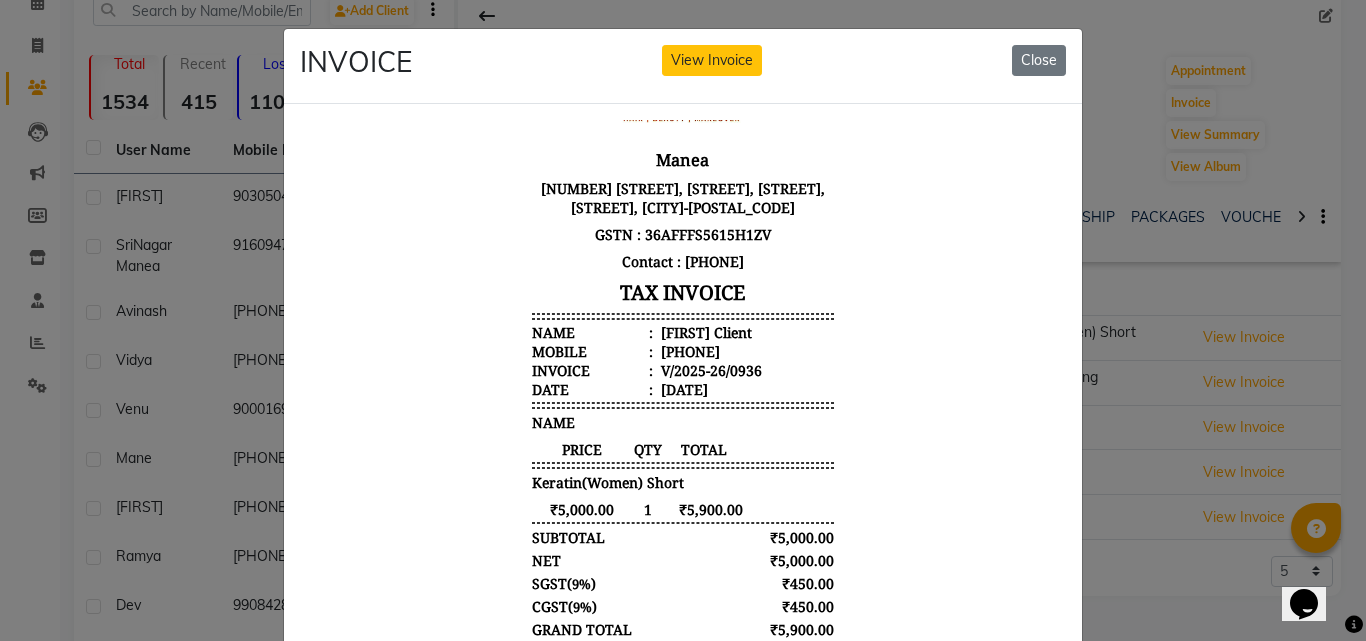 scroll, scrollTop: 101, scrollLeft: 0, axis: vertical 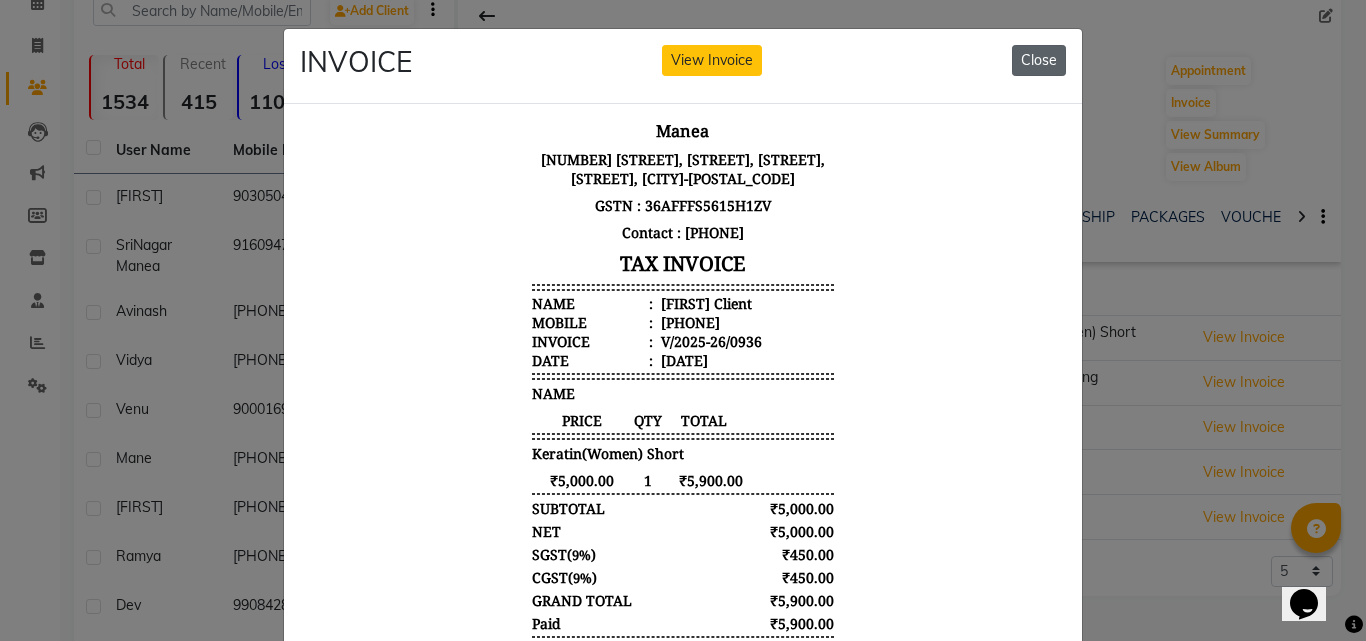 click on "Close" 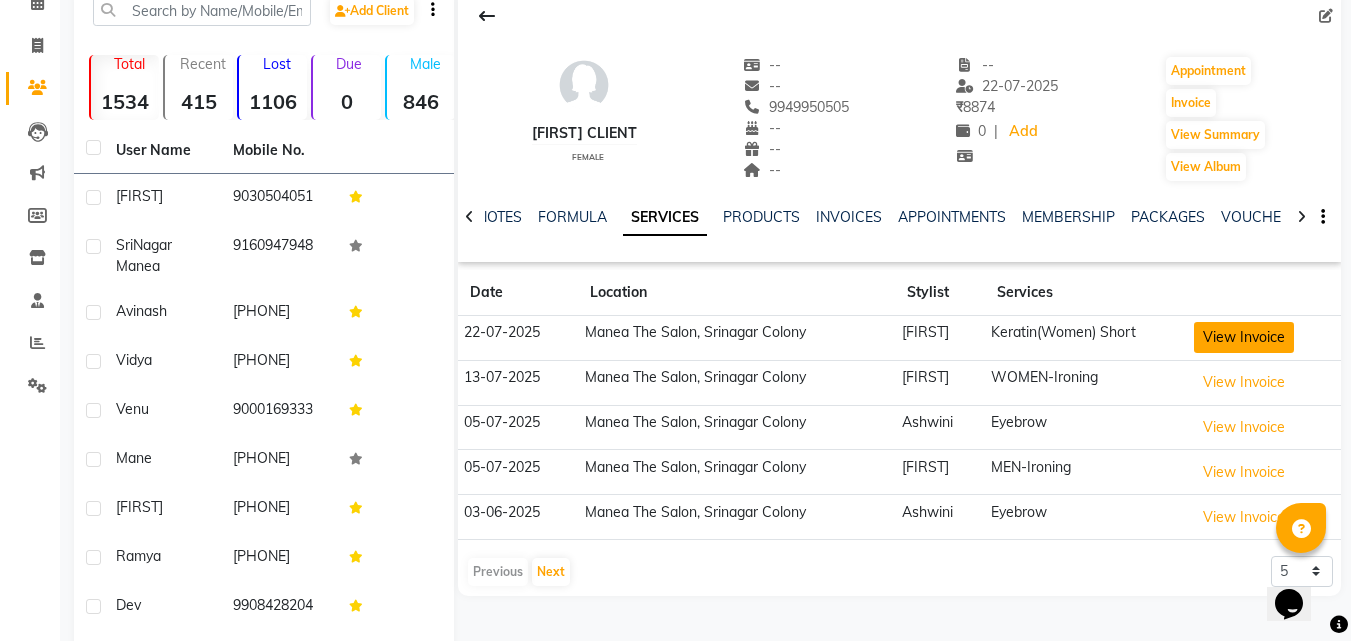 click on "View Invoice" 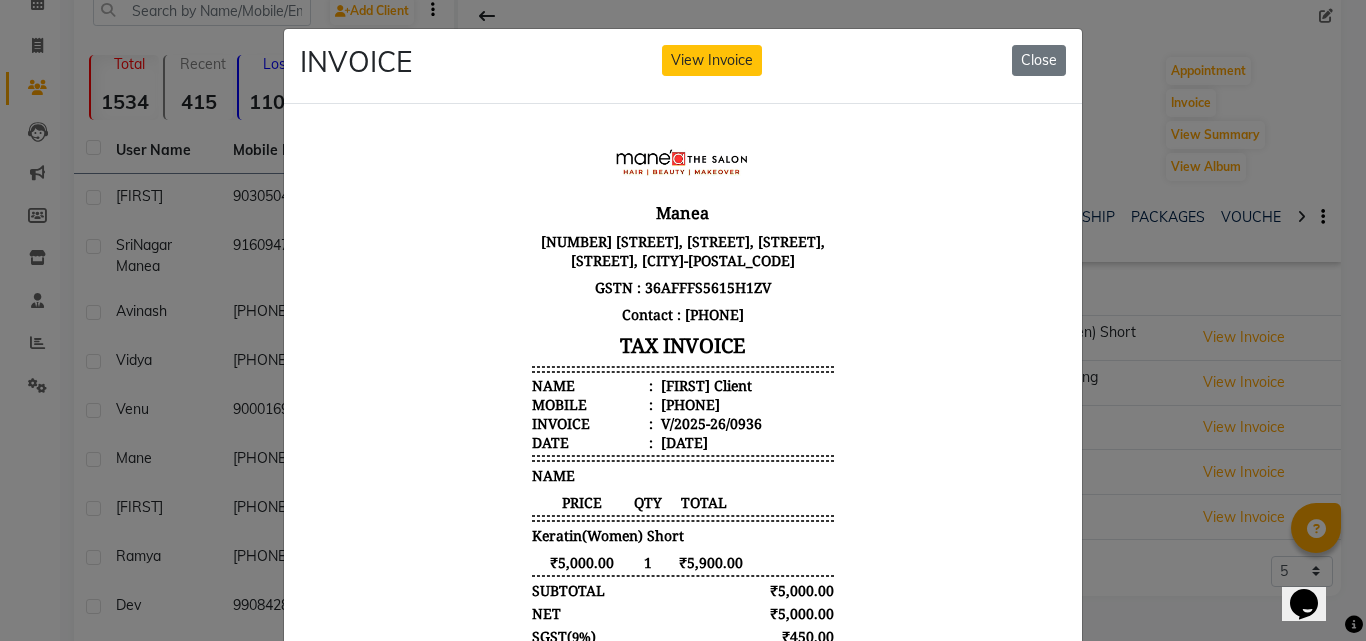 scroll, scrollTop: 16, scrollLeft: 0, axis: vertical 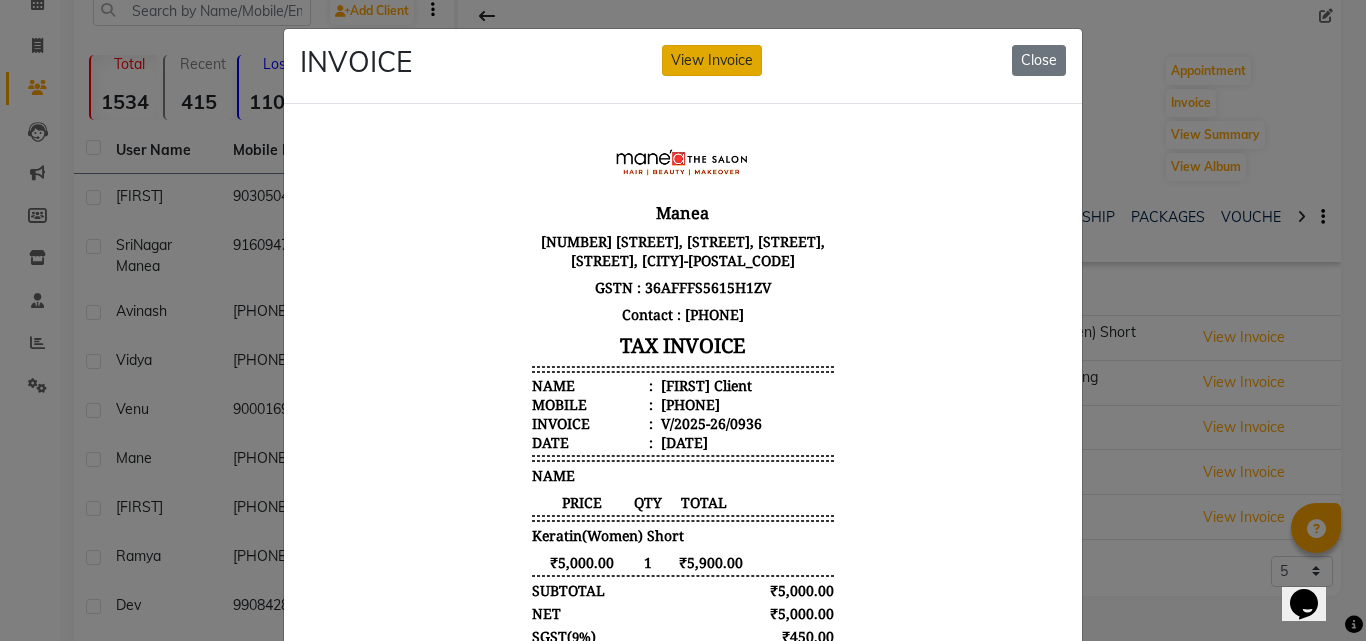 click on "View Invoice" 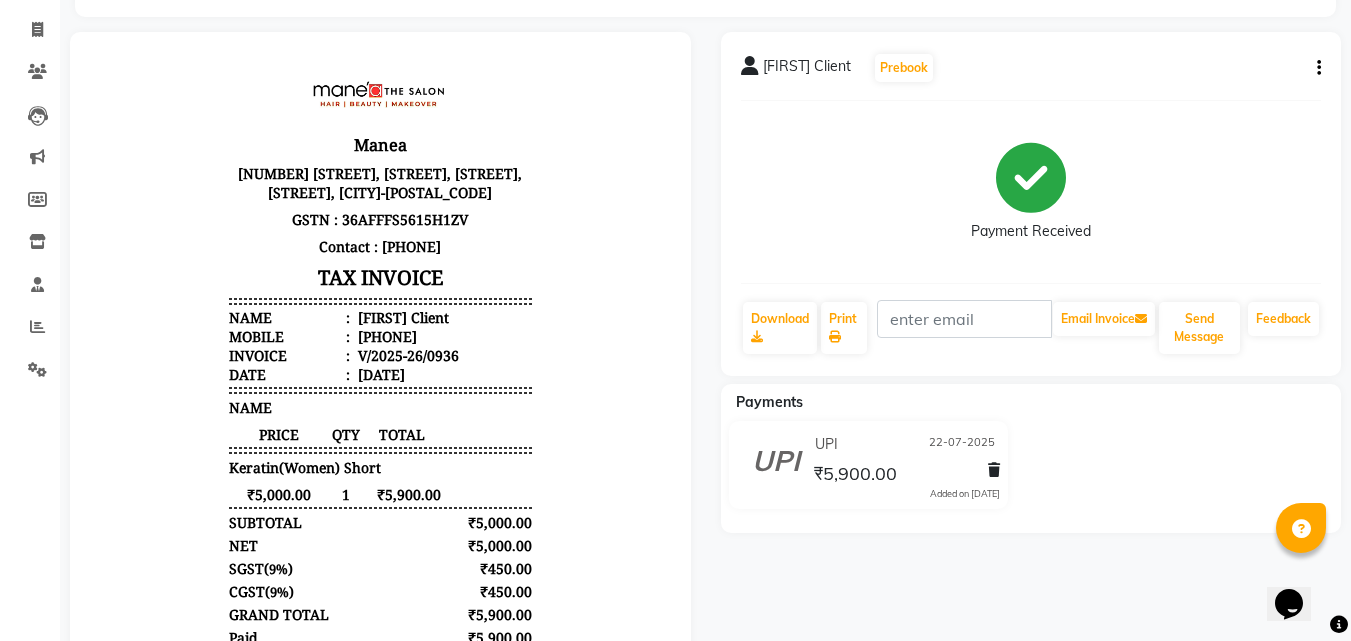 scroll, scrollTop: 279, scrollLeft: 0, axis: vertical 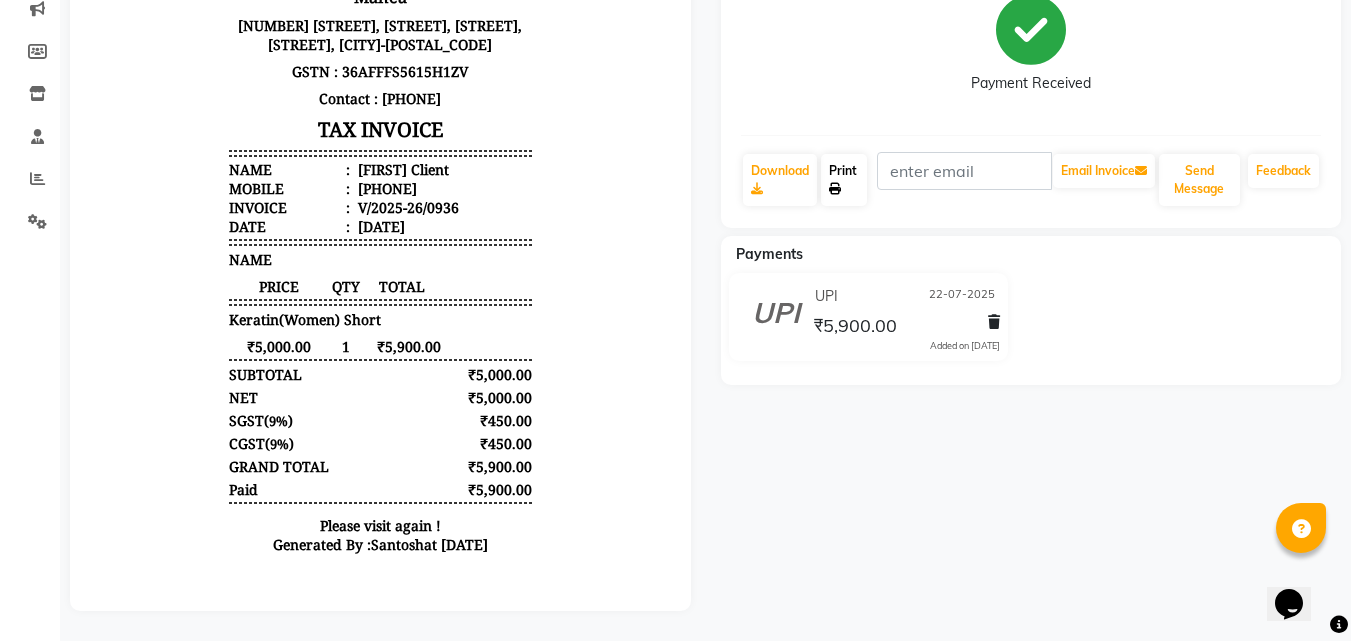 click on "Print" 